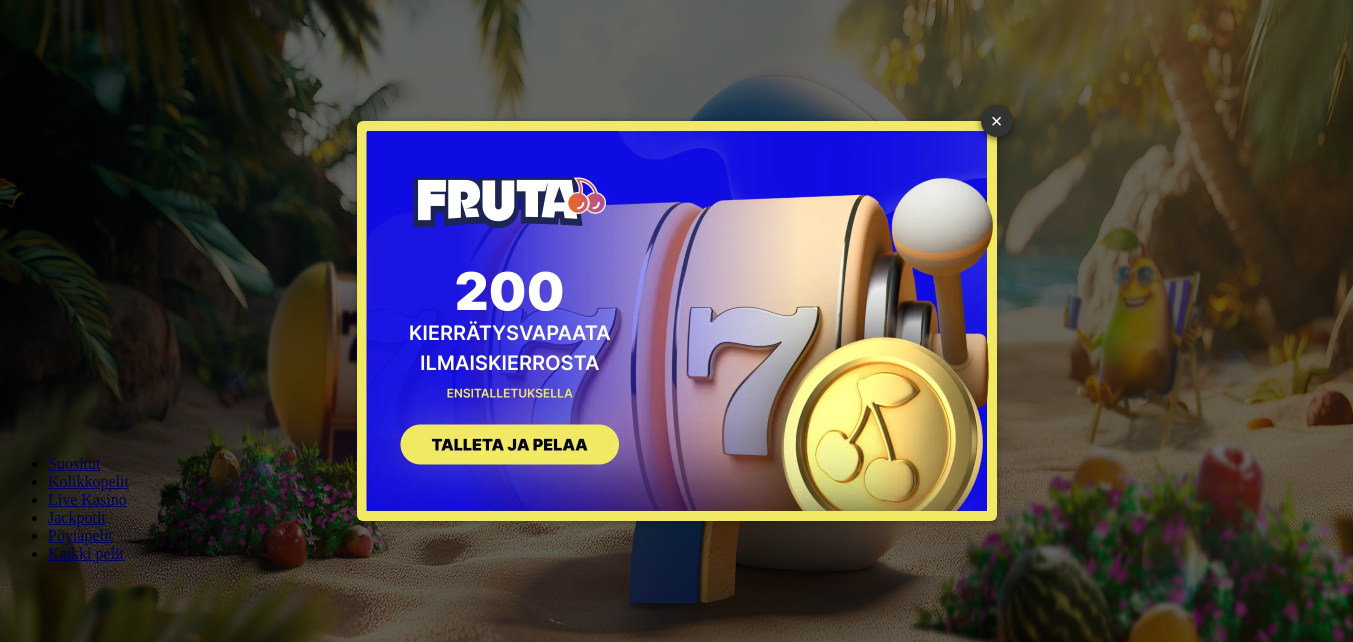 click on "×    SIGN UP" at bounding box center (676, 321) 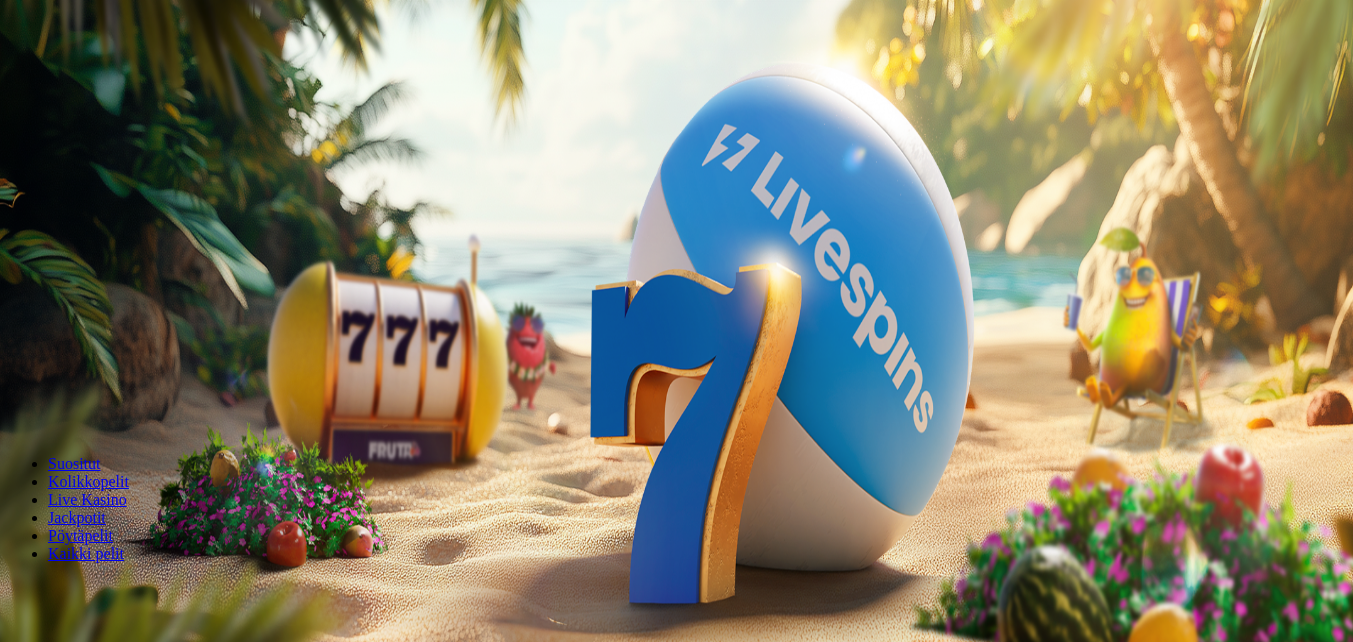 click on "200 Ilmaiskierrosta €50 €150 €250 *** € € Talleta ja pelaa 200 kierrätysvapaata ilmaiskierrosta ensitalletuksen yhteydessä. 50 kierrosta per päivä, 4 päivän ajan. Suositut Kolikkopelit Live Kasino Jackpotit Pöytäpelit Kaikki pelit Suosituinta alueellasi Näytä kaikki Liity nyt Leikkiraha Reactoonz Liity nyt Leikkiraha Cherry Pop Deluxe Liity nyt Leikkiraha Brute Force Liity nyt Leikkiraha Wanted Dead or a Wild Liity nyt Leikkiraha Sweet Bonanza Liity nyt [PERSON_NAME] Liity nyt Leikkiraha Le Bandit Liity nyt Leikkiraha Esqueleto Explosivo 2 Liity nyt Leikkiraha Book of Dead Liity nyt Leikkiraha Moon Princess 100 Liity nyt Leikkiraha Gates of Olympus Uusia pelejä Näytä kaikki Liity nyt Leikkiraha Play'n GO Buffalo of Wealth Liity nyt Leikkiraha Rabbit in the Hat – Tap N Cash Liity nyt Leikkiraha Coin Strike 2: Hold and Win Liity nyt Leikkiraha Wild Rhino Stampede Stacks Liity nyt Leikkiraha Gem Trio Liity nyt Leikkiraha The Vault Chase Liity nyt Leikkiraha Liity nyt Leikkiraha ." at bounding box center (676, 2945) 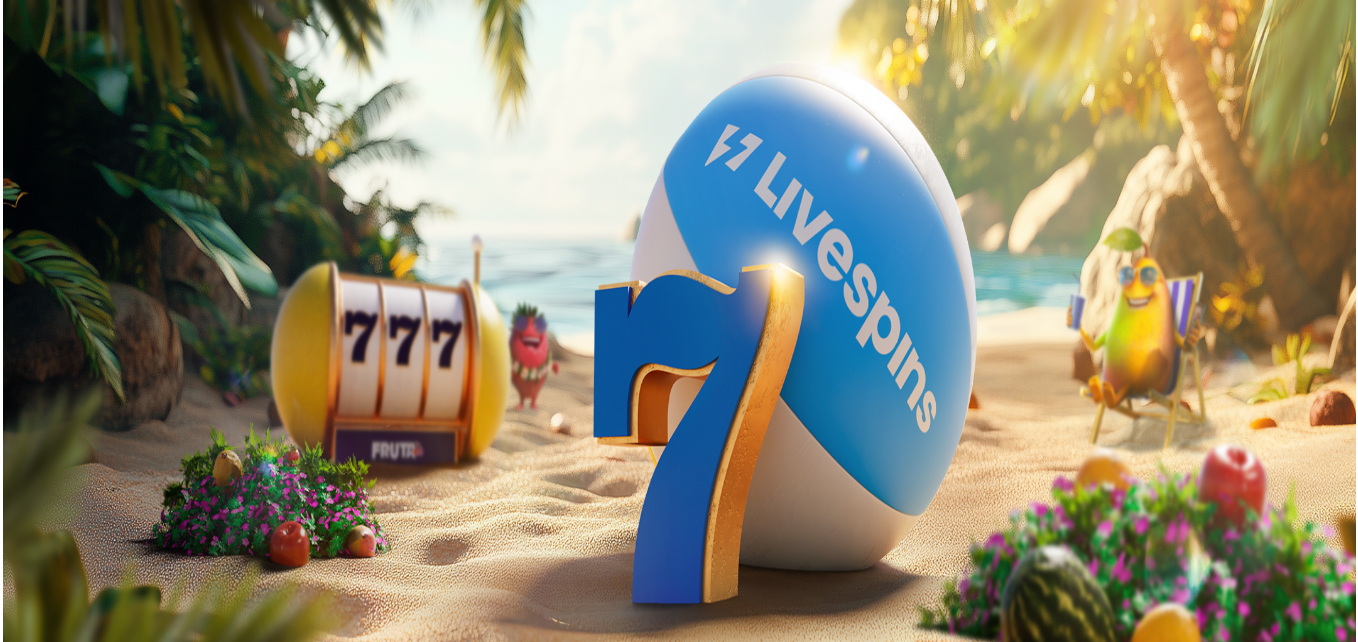 scroll, scrollTop: 0, scrollLeft: 0, axis: both 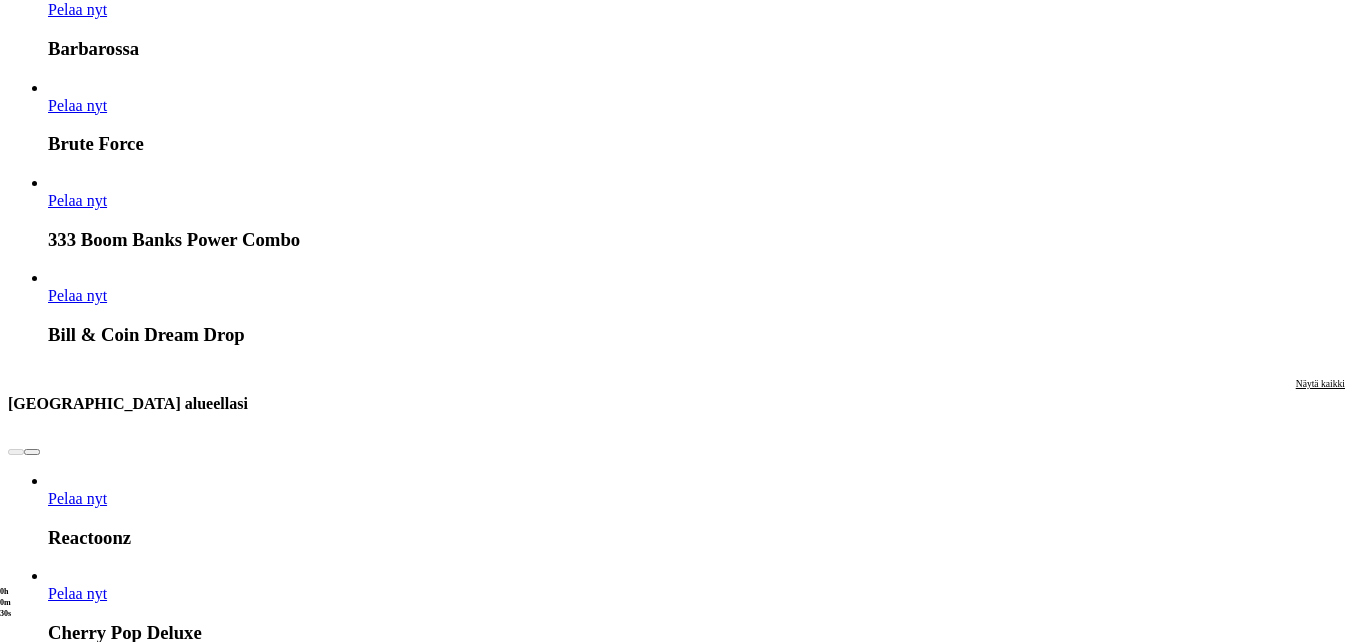 click on "Pelaa nyt" at bounding box center [77, 16529] 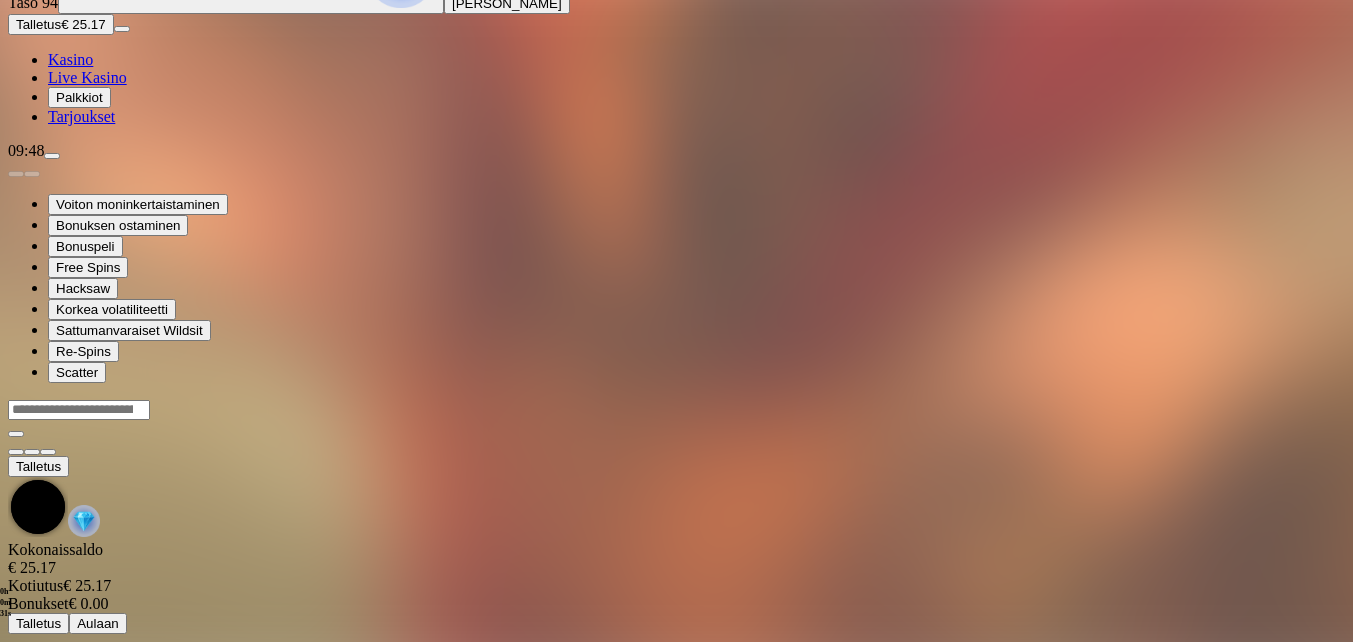 scroll, scrollTop: 0, scrollLeft: 0, axis: both 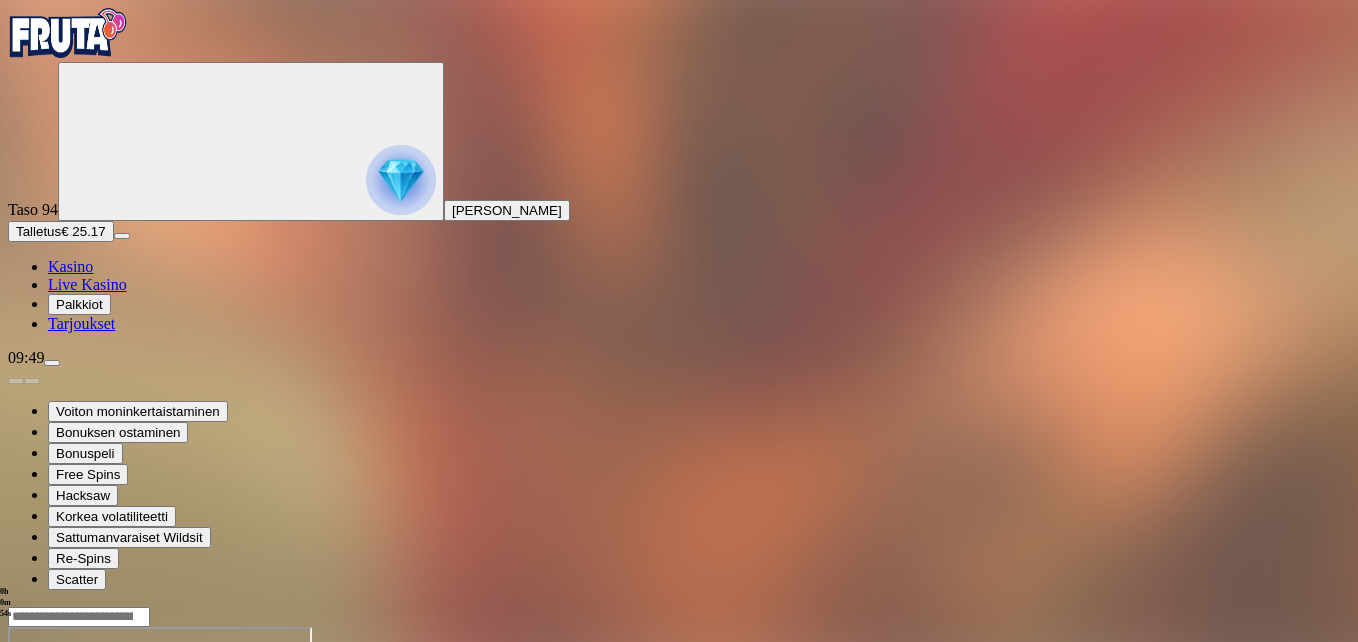 click at bounding box center [48, 799] 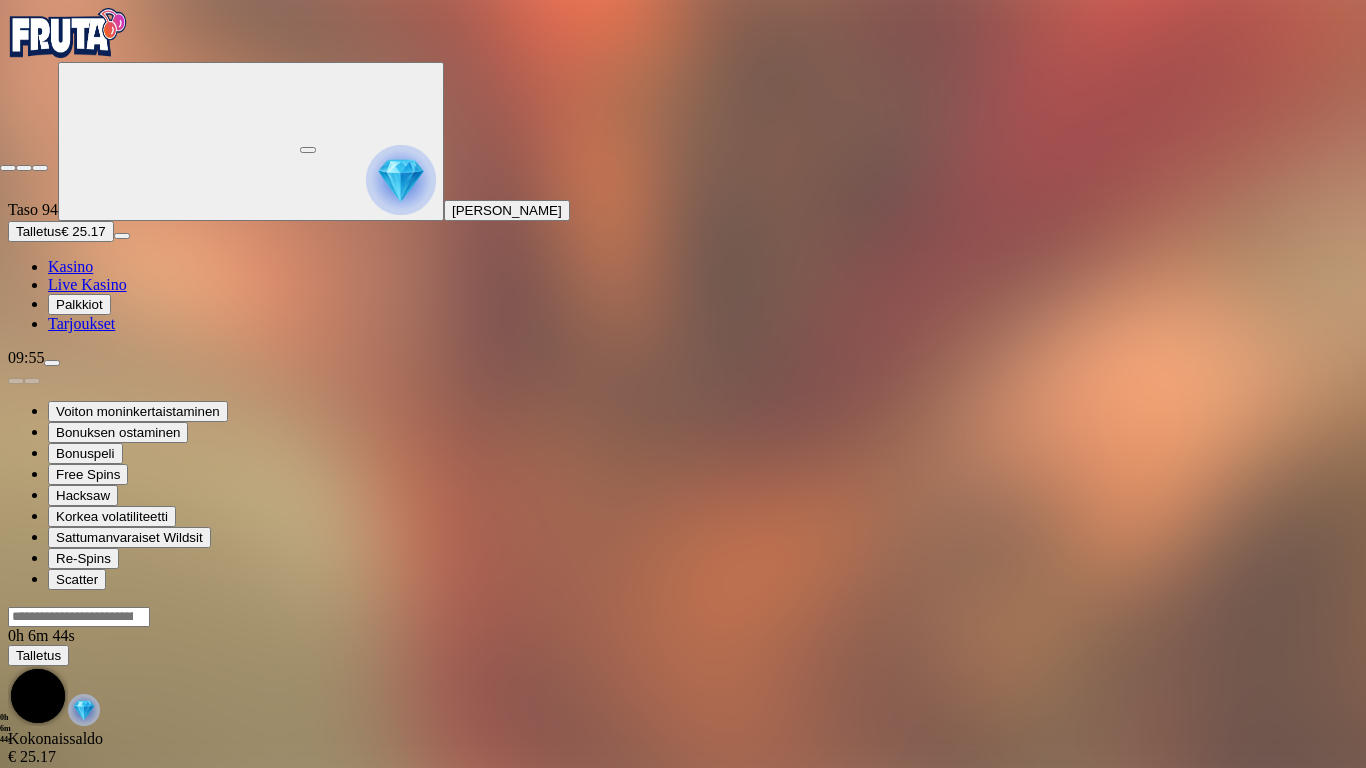 click at bounding box center [8, 168] 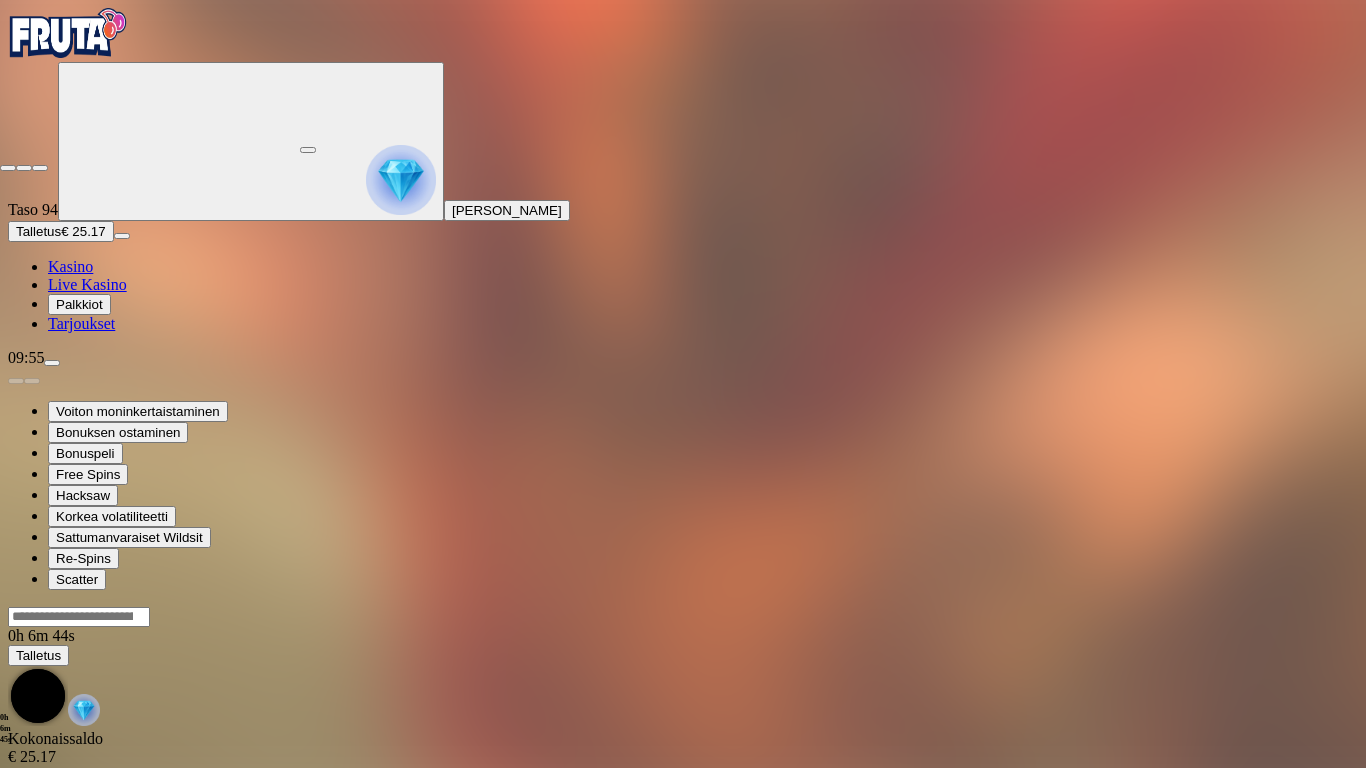 click at bounding box center [8, 168] 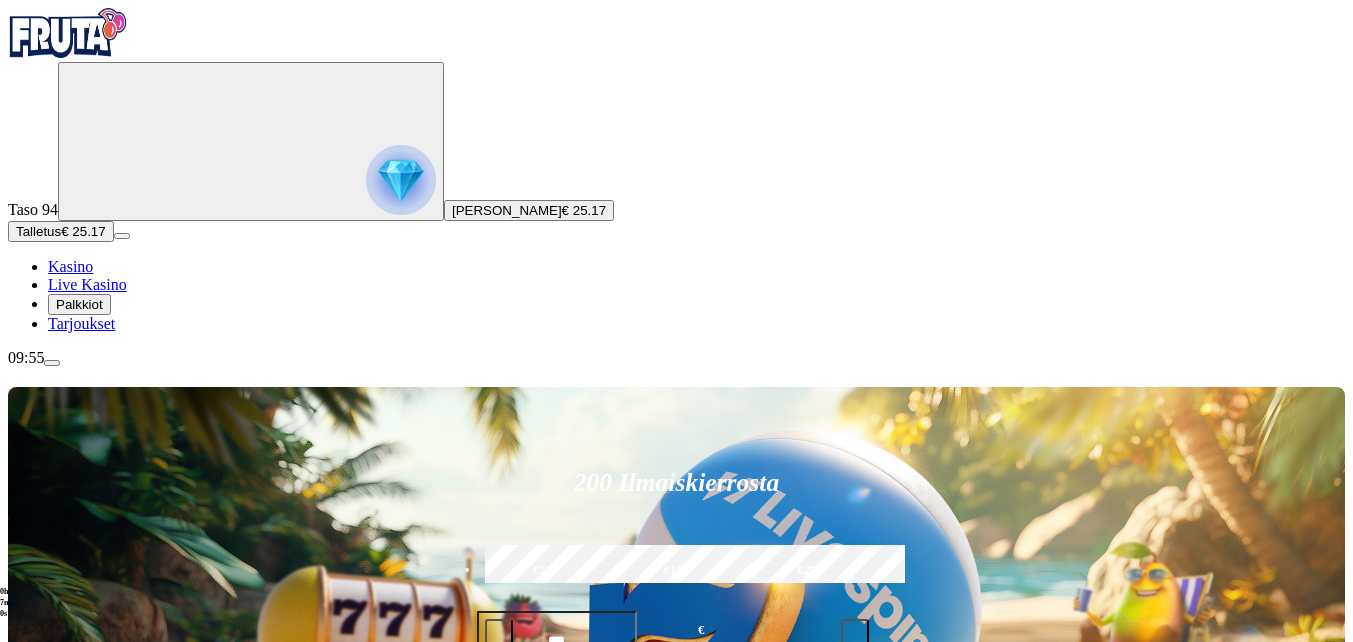 click on "€50" at bounding box center [543, 571] 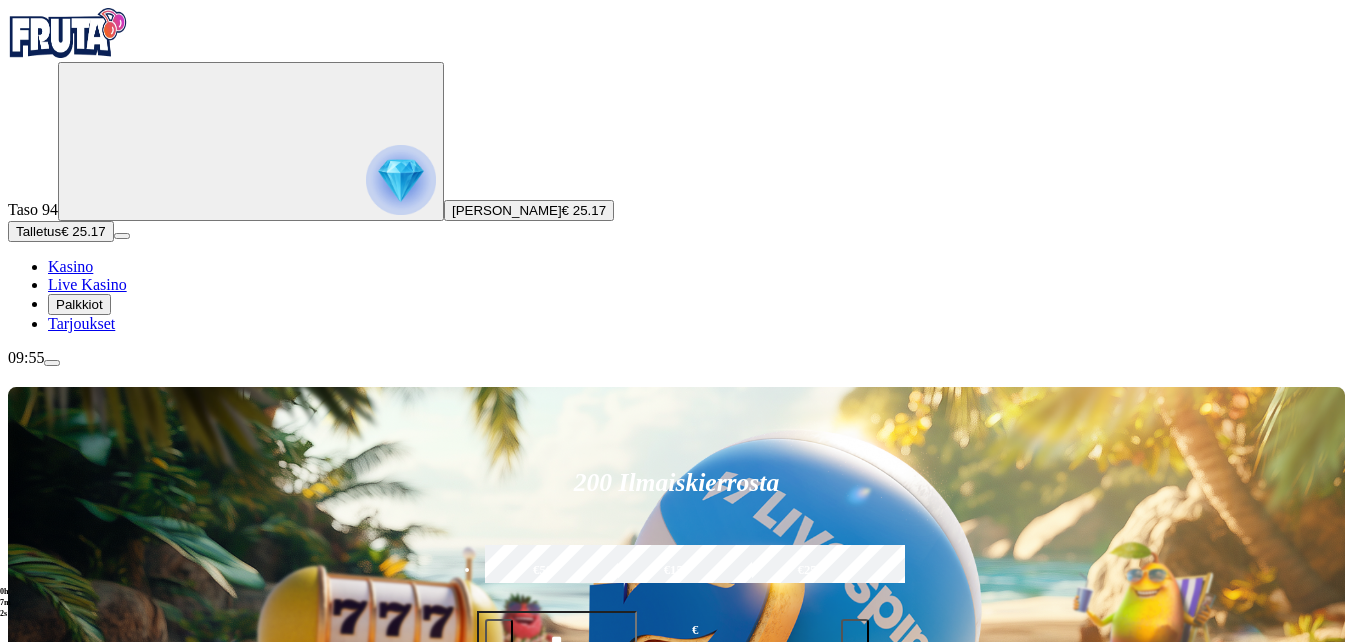 click on "Talleta ja pelaa" at bounding box center [525, 694] 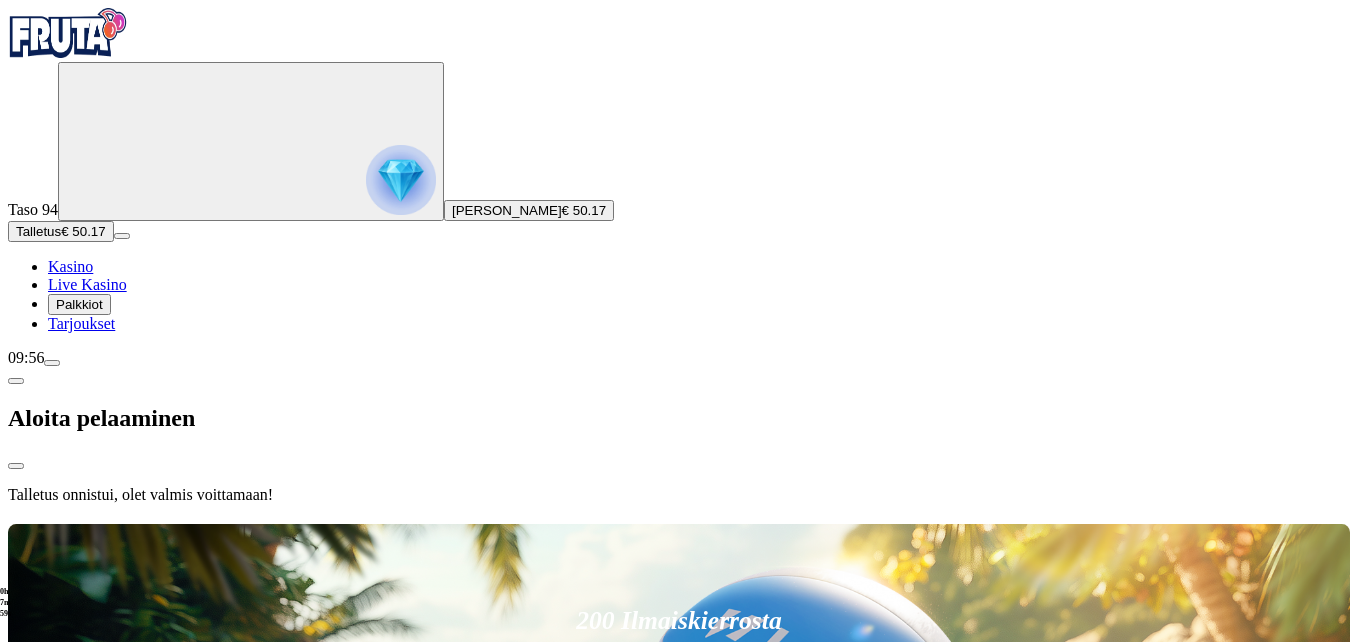 click on "200 Ilmaiskierrosta €50 €150 €250 ** € € Talleta ja pelaa 200 kierrätysvapaata ilmaiskierrosta ensitalletuksen yhteydessä. 50 kierrosta per päivä, 4 päivän ajan. Suositut Kolikkopelit Live Kasino Jackpotit Pöytäpelit Kaikki pelit Viimeksi pelattu Pelaa nyt Fat Banker Pelaa nyt Hex Pelaa nyt Iron Bank Pelaa nyt Gladiator Legends Pelaa nyt East Coast Vs West Coast Pelaa nyt Esqueleto Explosivo 2 Pelaa nyt Sweet Bonanza Pelaa nyt Barbarossa Pelaa nyt Brute Force Pelaa nyt 333 Boom Banks Power Combo Pelaa nyt Bill & Coin Dream Drop Suosituinta alueellasi Näytä kaikki Pelaa nyt Reactoonz Pelaa nyt Cherry Pop Deluxe Pelaa nyt Brute Force Pelaa nyt Wanted Dead or a Wild Pelaa nyt Sweet Bonanza Pelaa nyt Barbarossa Pelaa nyt Le Bandit Pelaa nyt Esqueleto Explosivo 2 Pelaa nyt Book of Dead Pelaa nyt Moon Princess 100 Pelaa nyt Gates of Olympus Uusia pelejä Näytä kaikki Pelaa nyt Play'n GO Buffalo of Wealth Pelaa nyt Rabbit in the Hat – Tap N Cash Pelaa nyt Coin Strike 2: Hold and Win Pelaa nyt" at bounding box center [679, 8787] 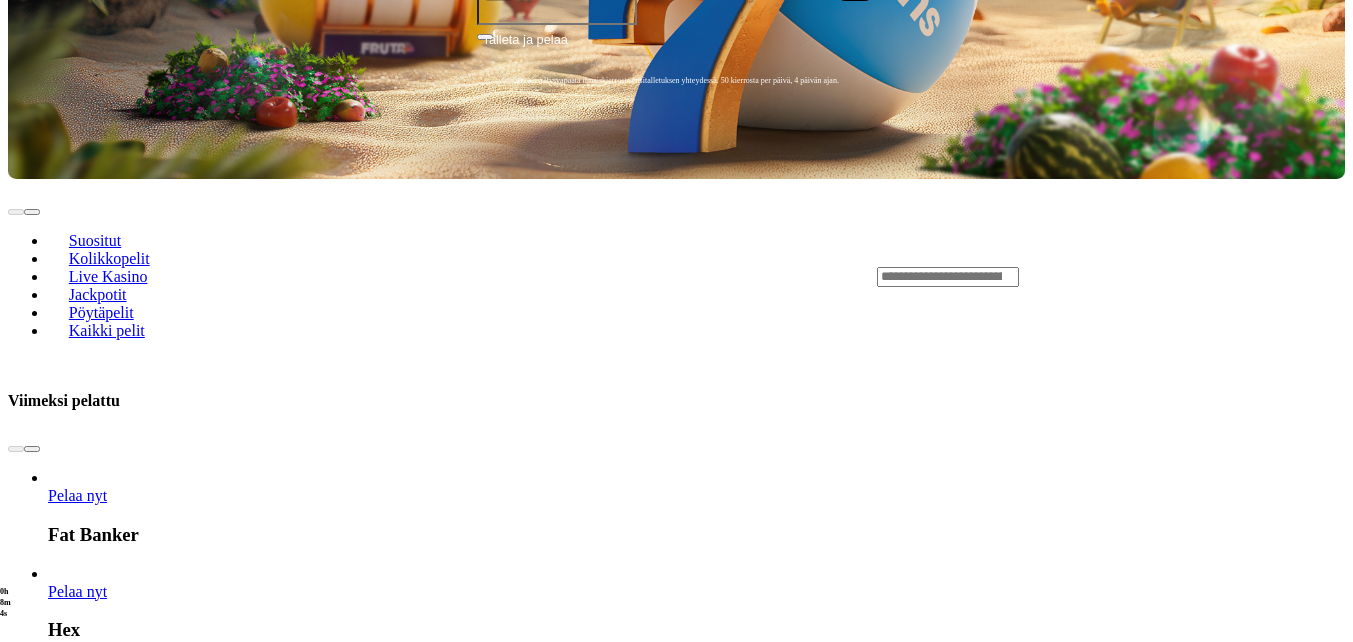 scroll, scrollTop: 700, scrollLeft: 0, axis: vertical 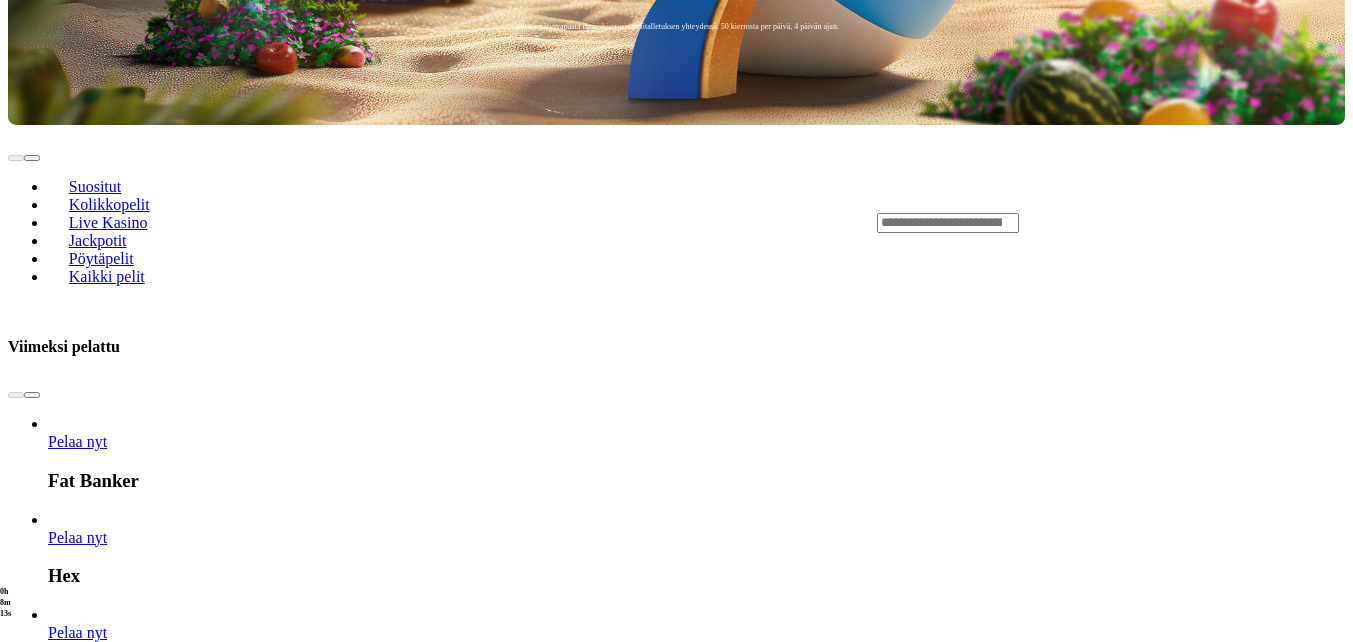 click at bounding box center [32, 2709] 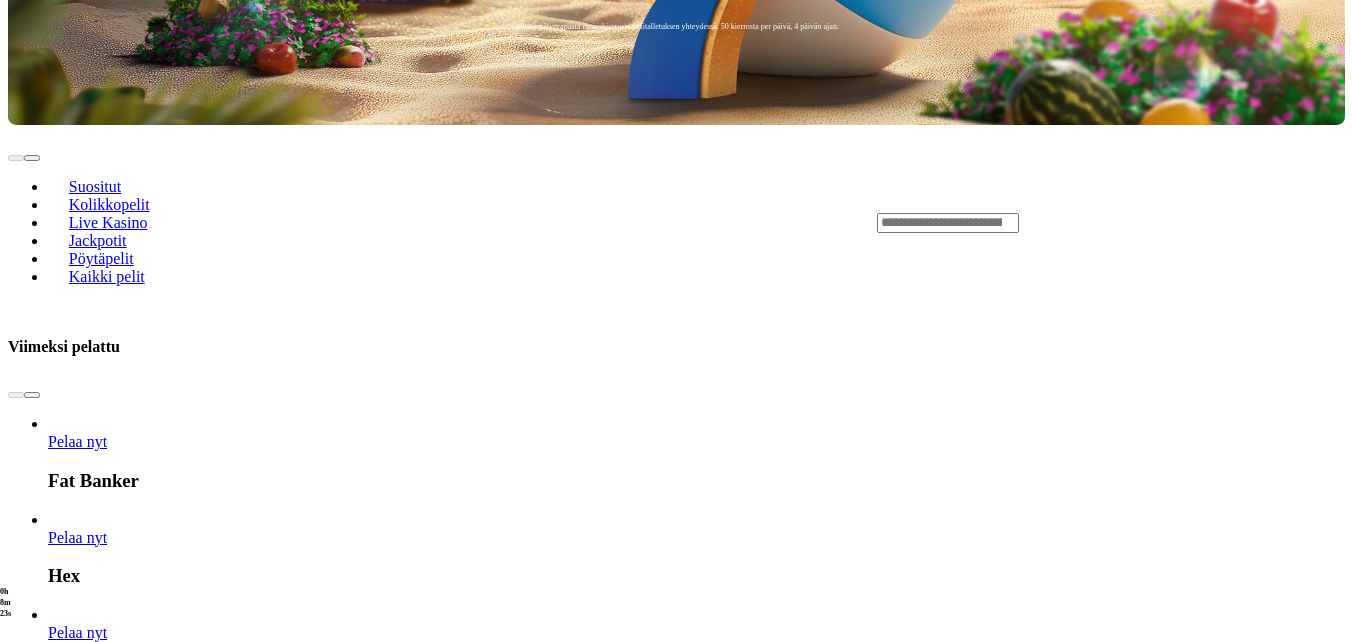 click on "Pelaa nyt" at bounding box center [-752, 3614] 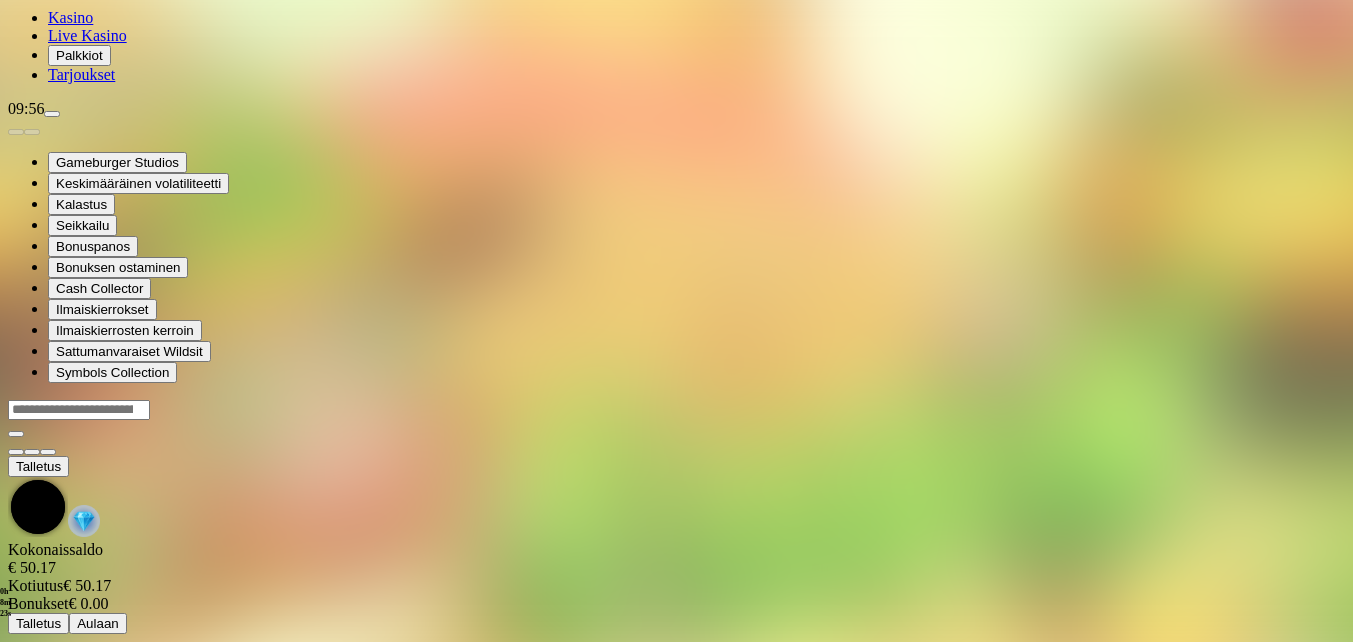 scroll, scrollTop: 0, scrollLeft: 0, axis: both 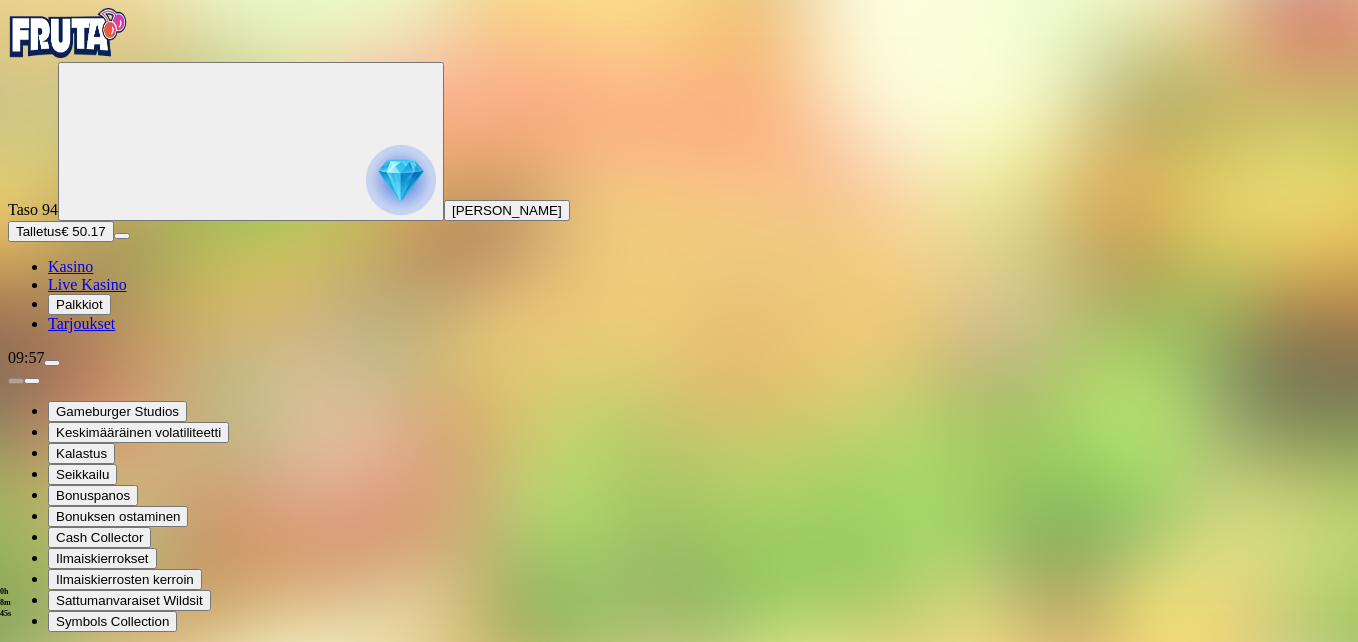 click at bounding box center (48, 841) 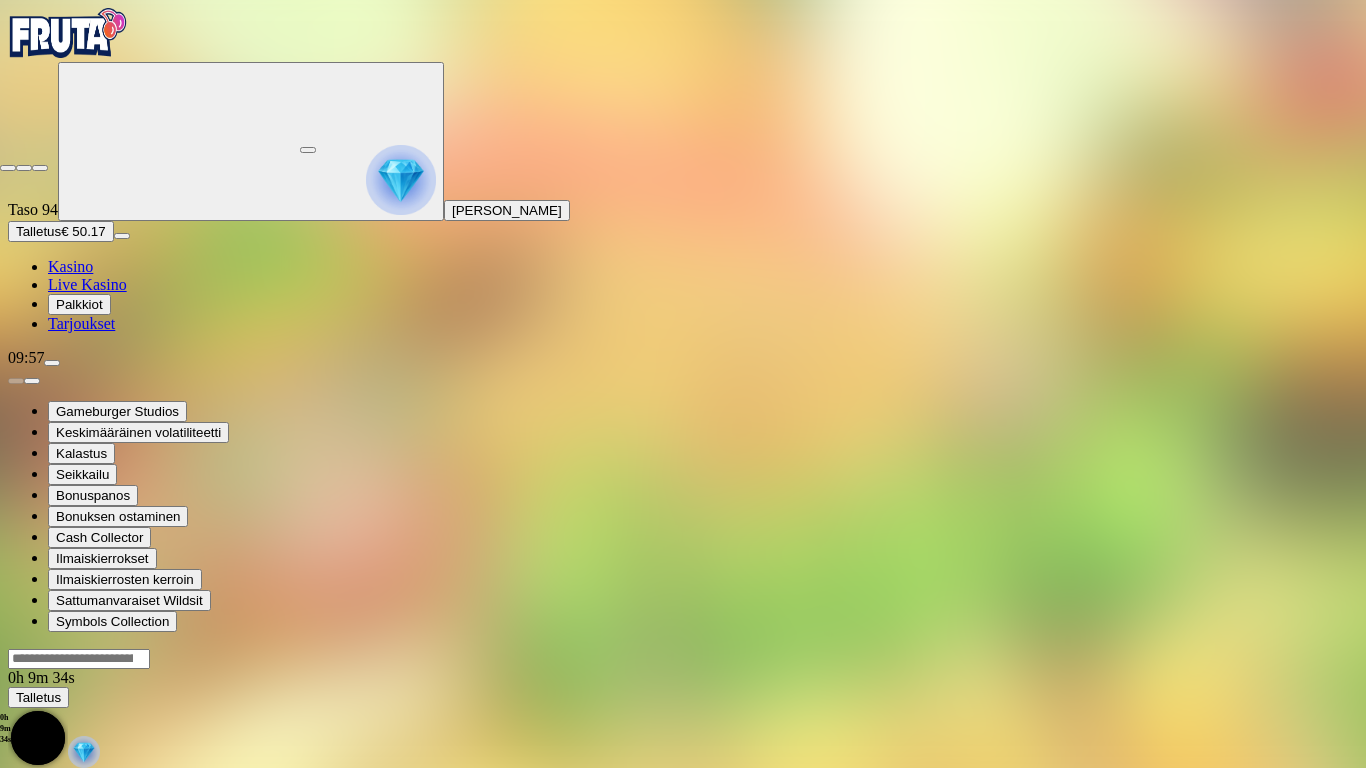 click at bounding box center [8, 168] 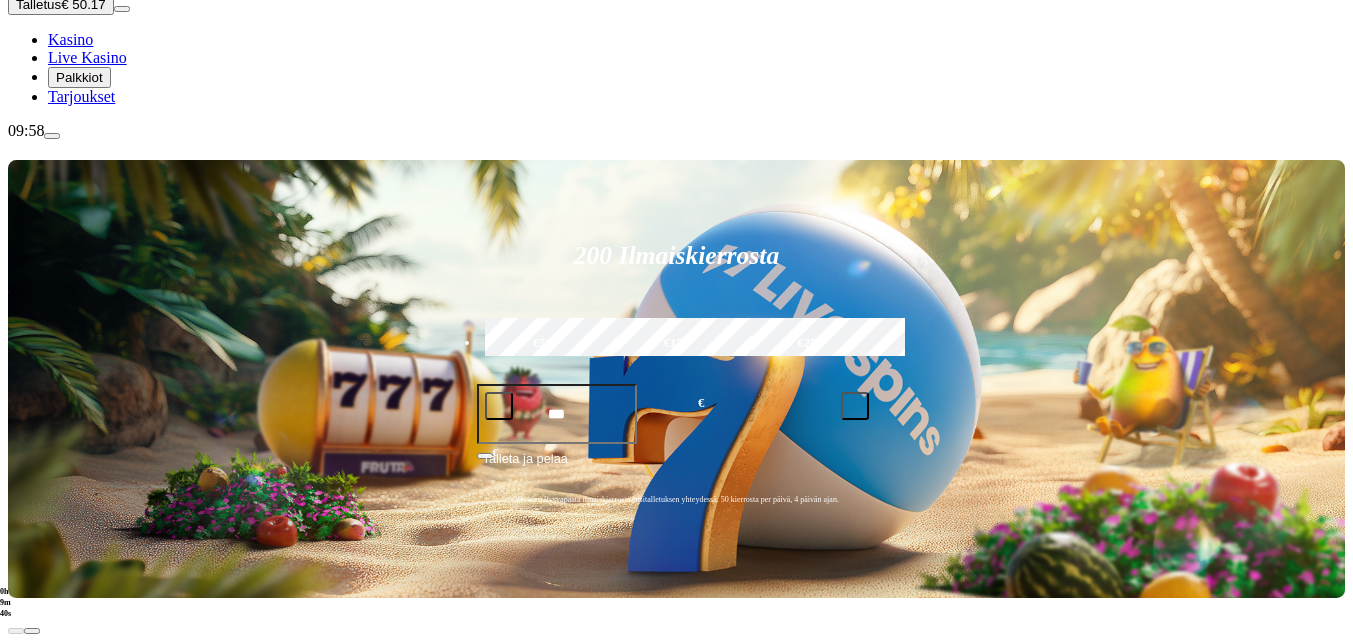 scroll, scrollTop: 0, scrollLeft: 0, axis: both 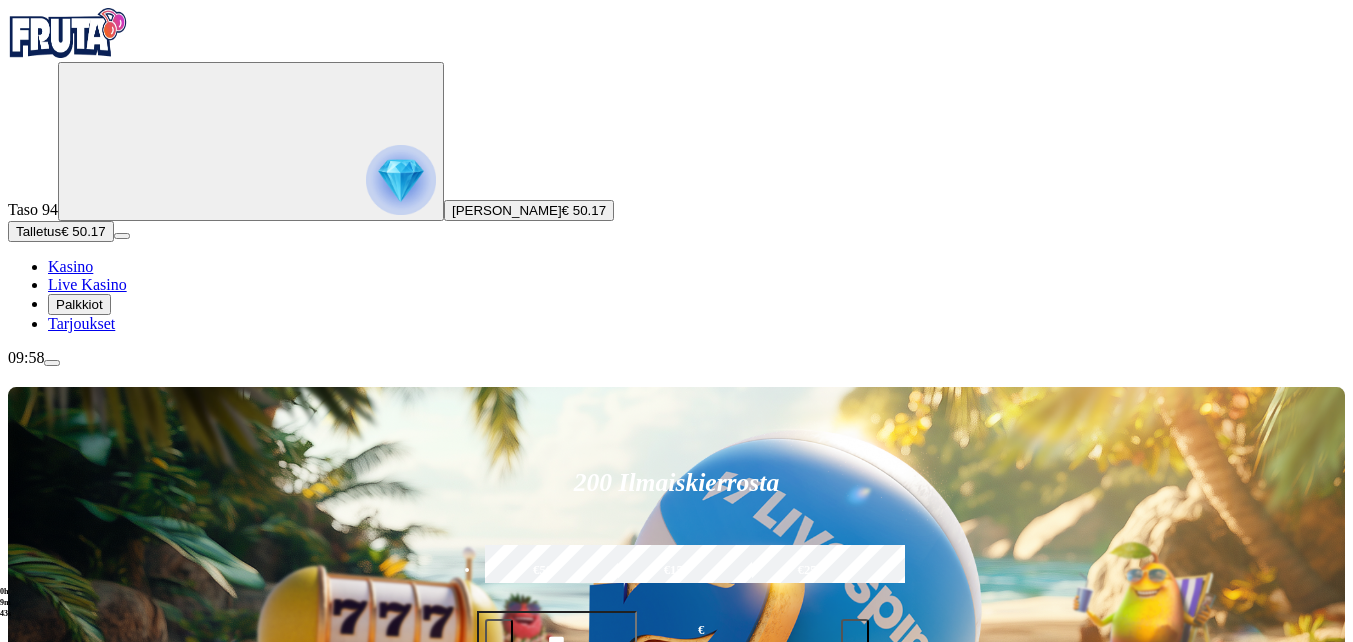 click on "Kolikkopelit" at bounding box center [109, 904] 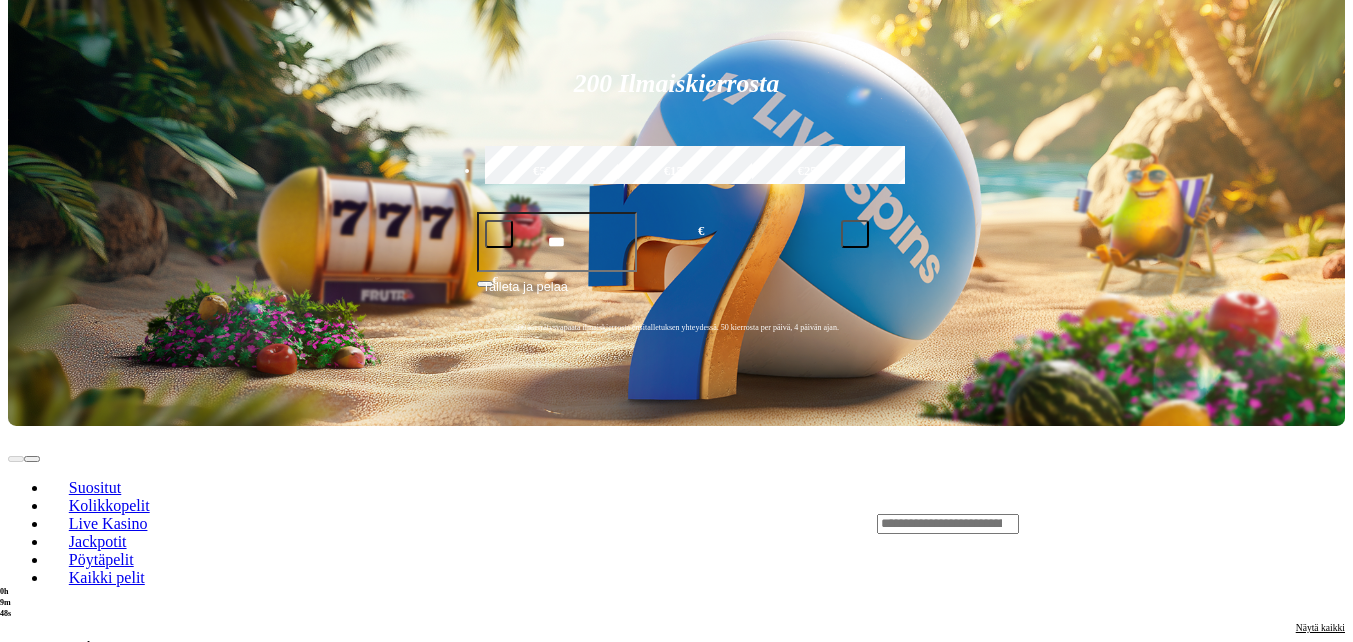 scroll, scrollTop: 400, scrollLeft: 0, axis: vertical 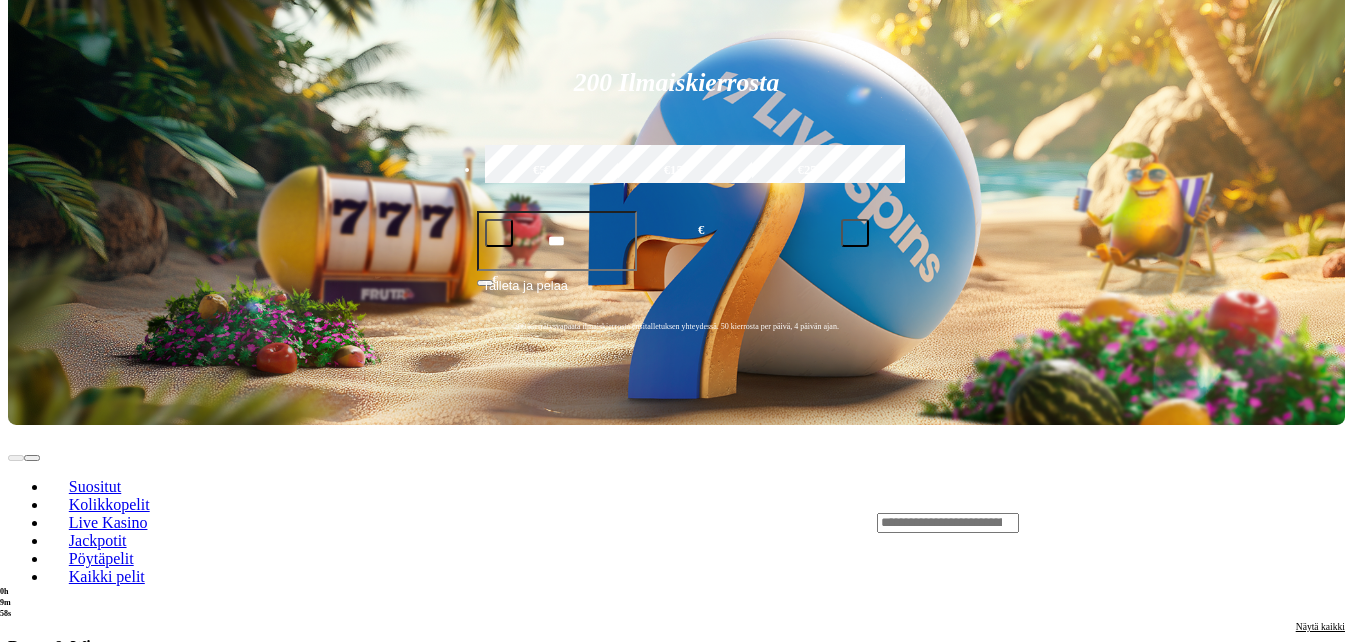 click on "Pelaa nyt" at bounding box center (77, 741) 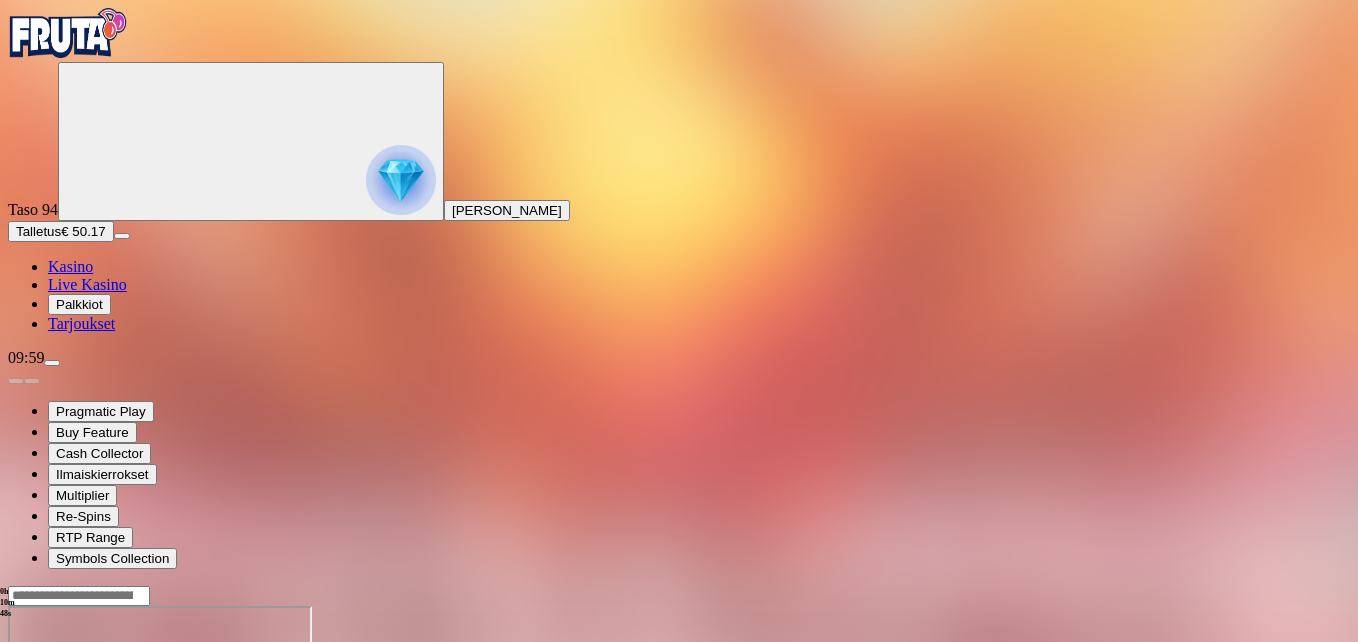 click at bounding box center [48, 778] 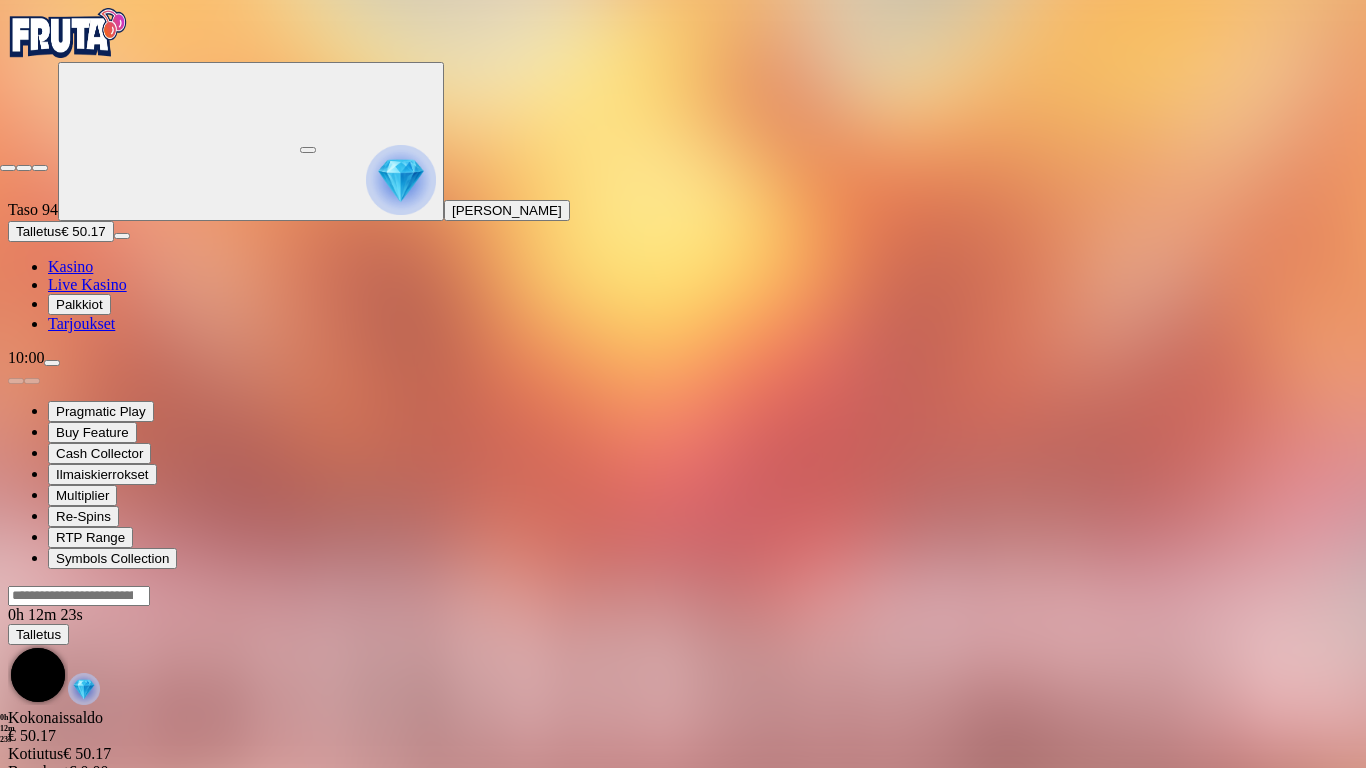 click at bounding box center (8, 168) 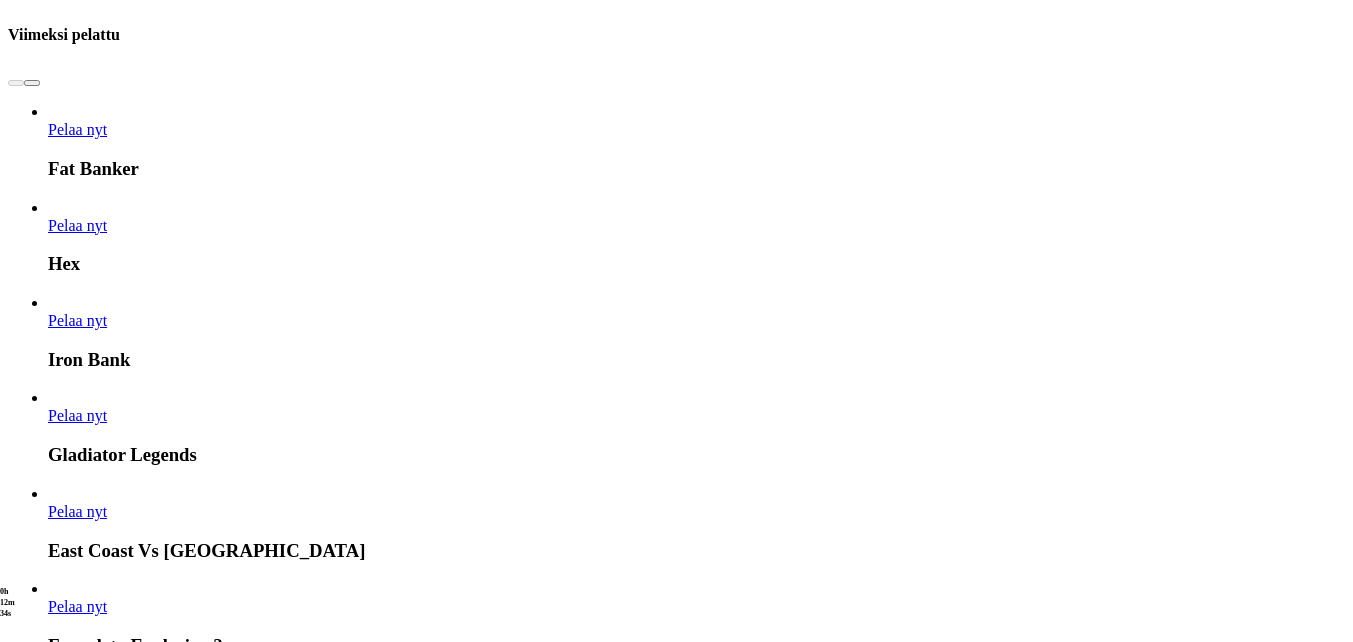 scroll, scrollTop: 1100, scrollLeft: 0, axis: vertical 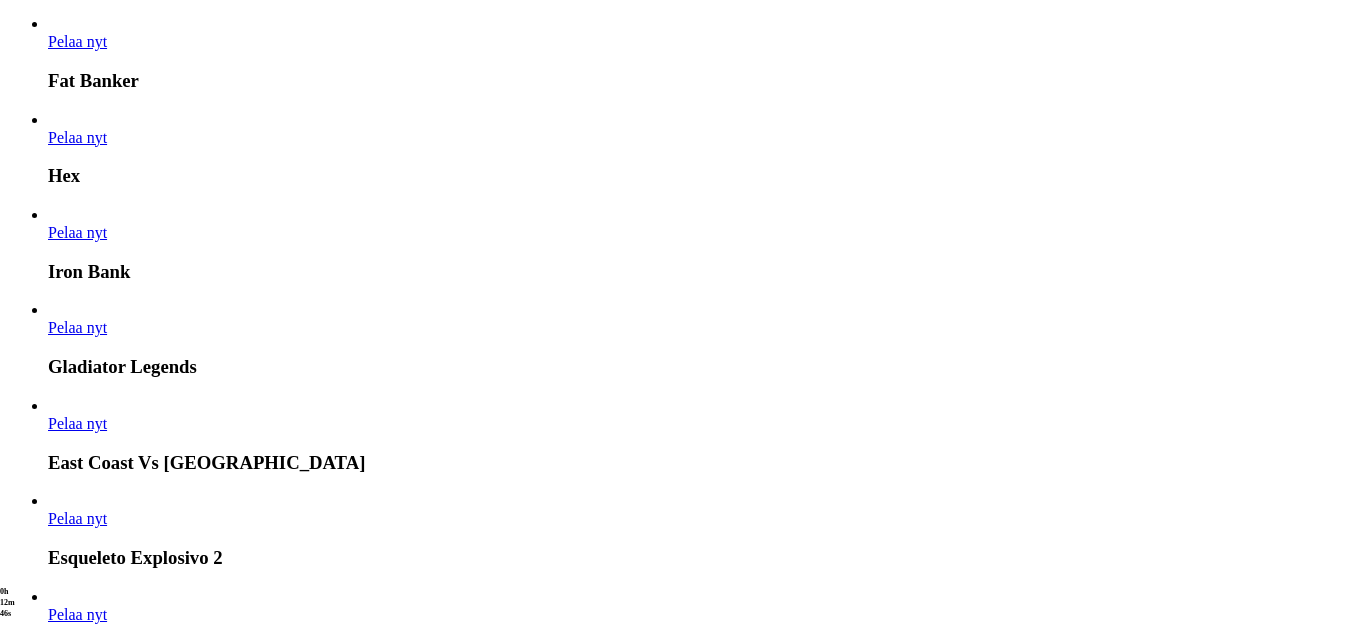click at bounding box center [32, 15166] 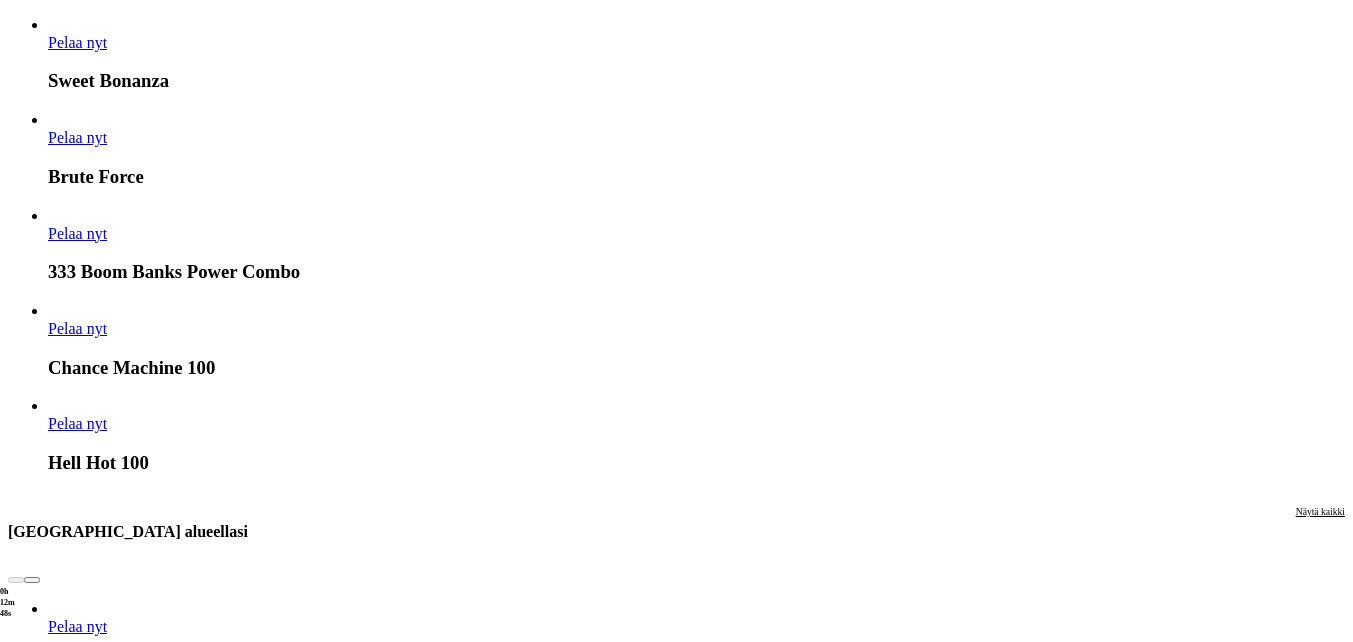 scroll, scrollTop: 1700, scrollLeft: 0, axis: vertical 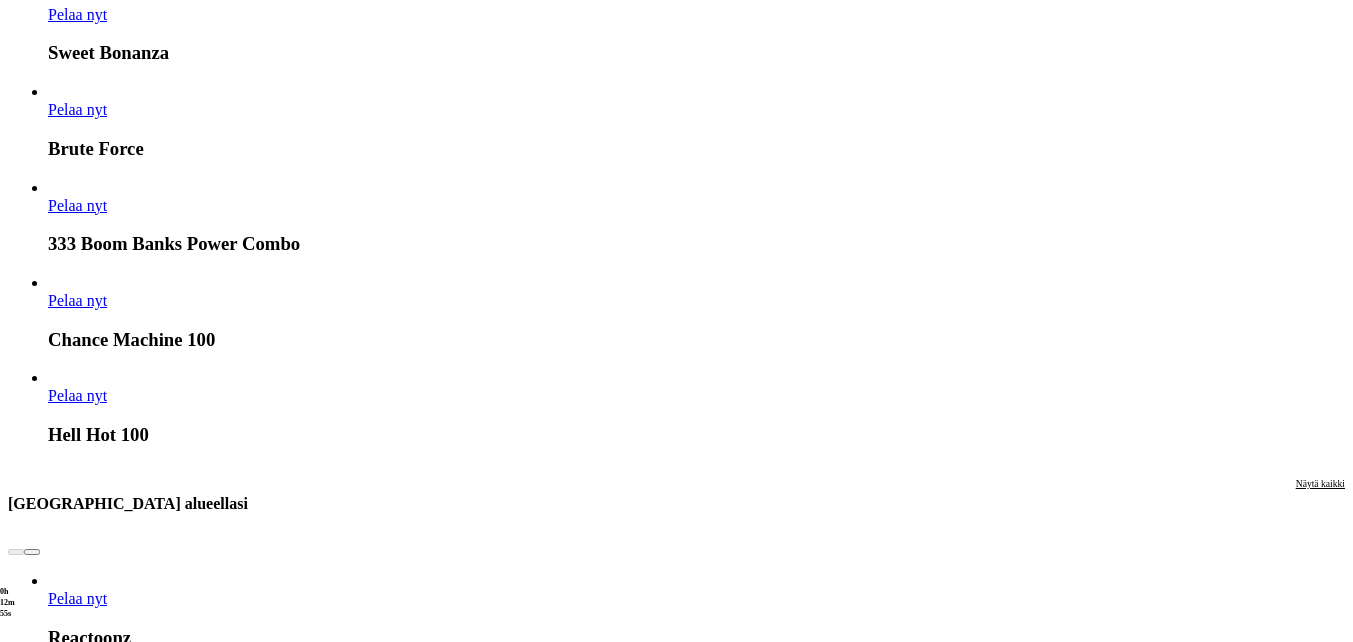 click at bounding box center [32, 16105] 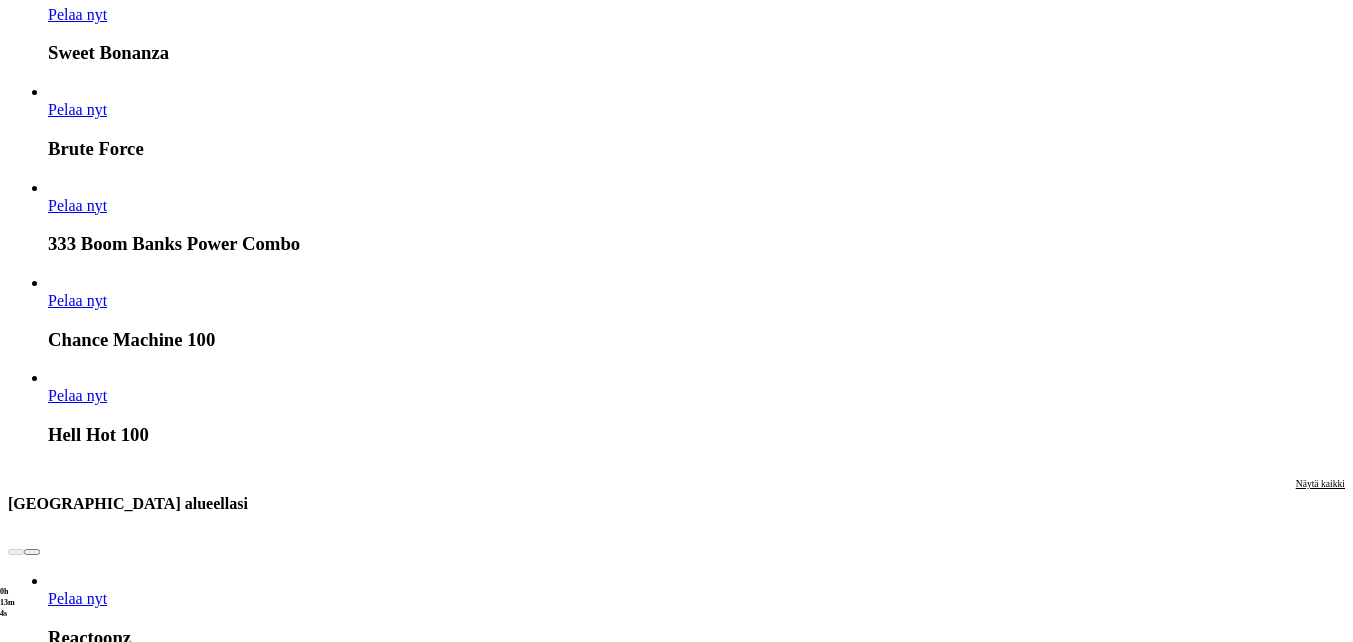 click on "Pelaa nyt" at bounding box center (-752, 16915) 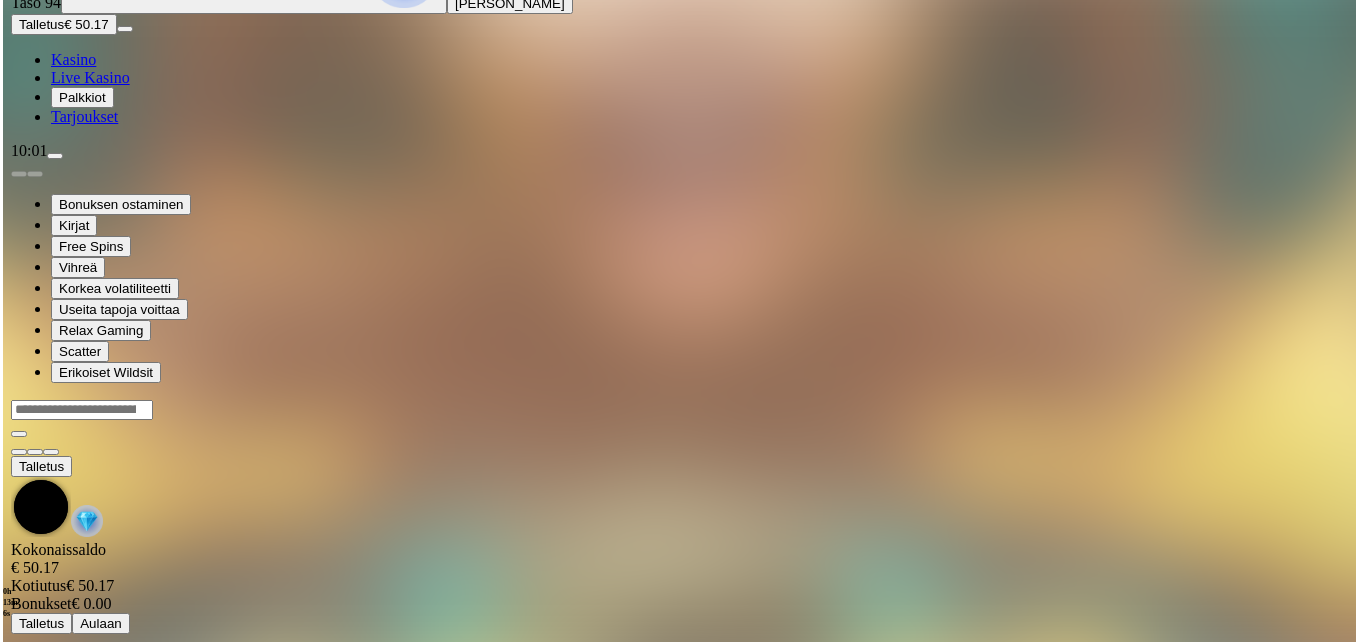scroll, scrollTop: 0, scrollLeft: 0, axis: both 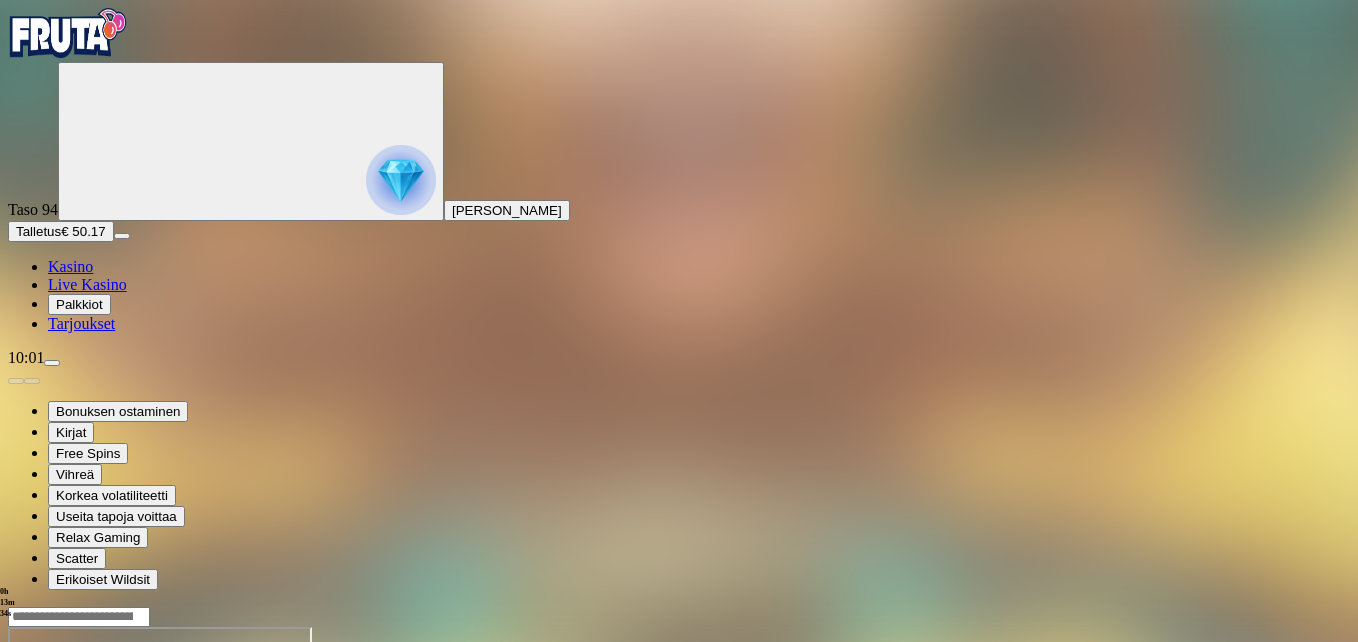 click at bounding box center [48, 799] 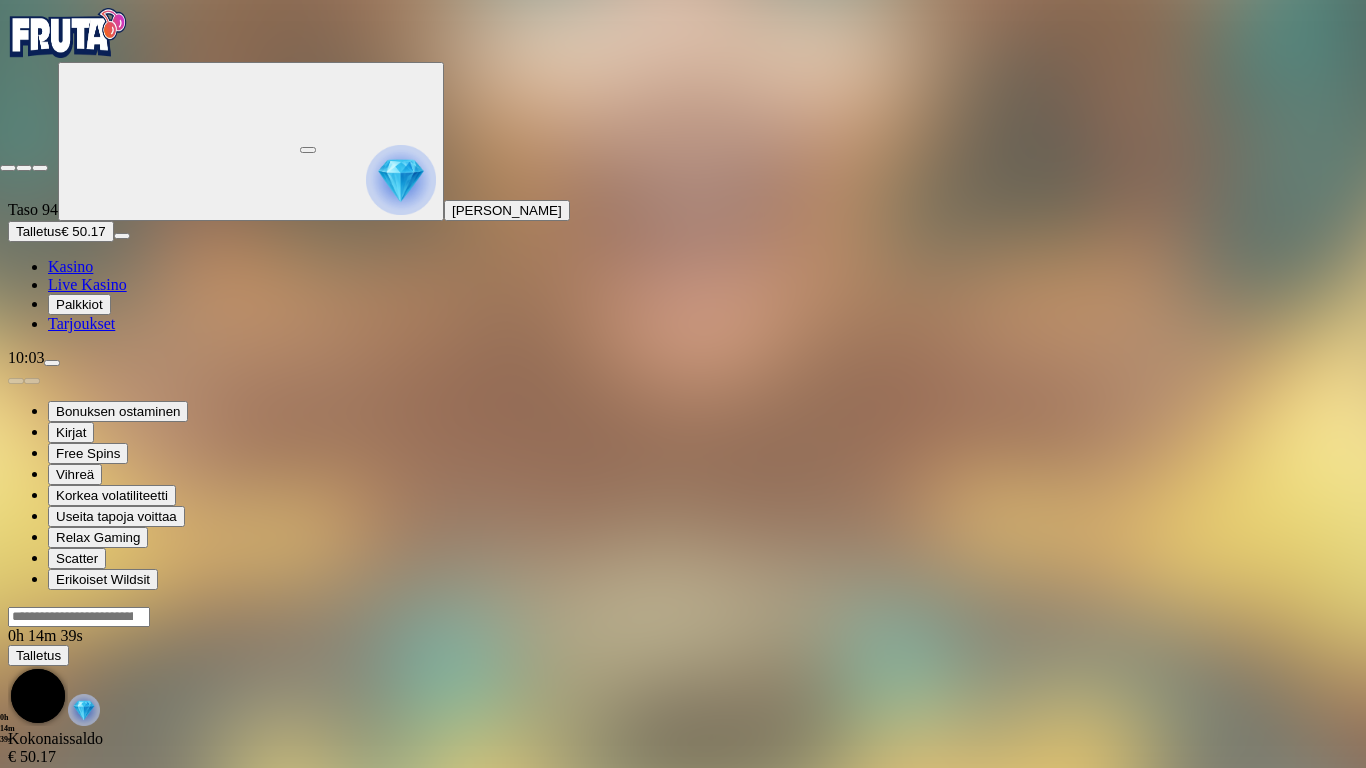 click at bounding box center (8, 168) 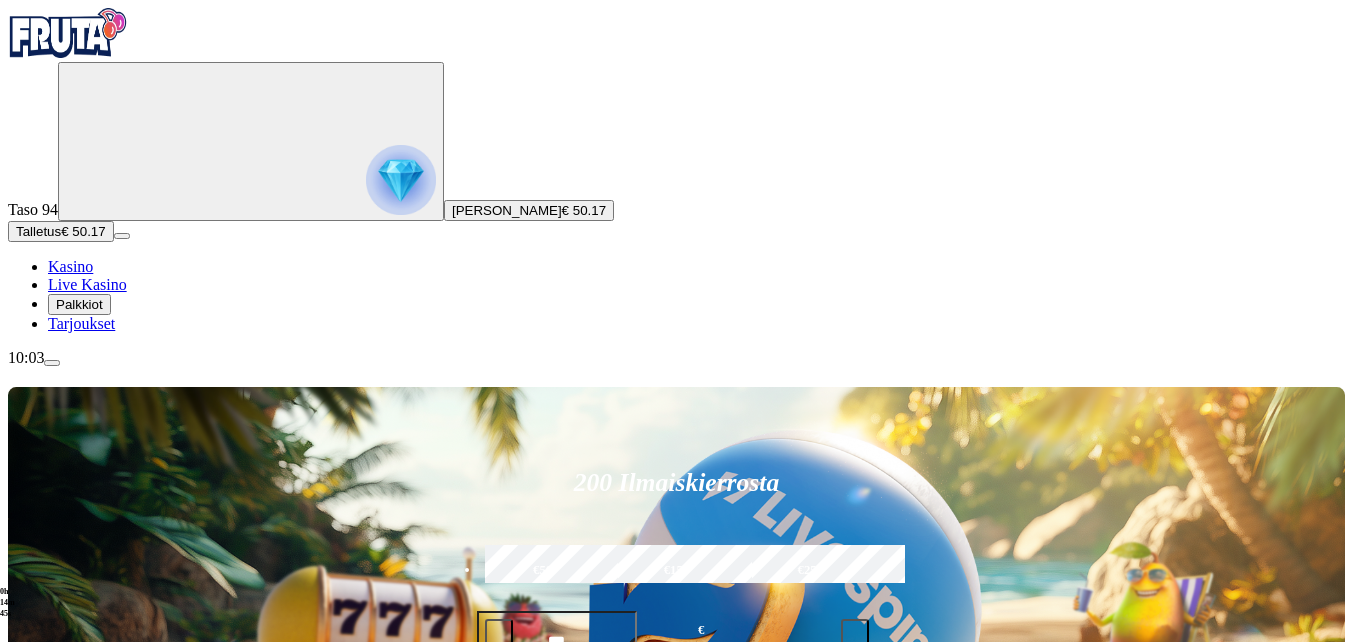 click at bounding box center (948, 923) 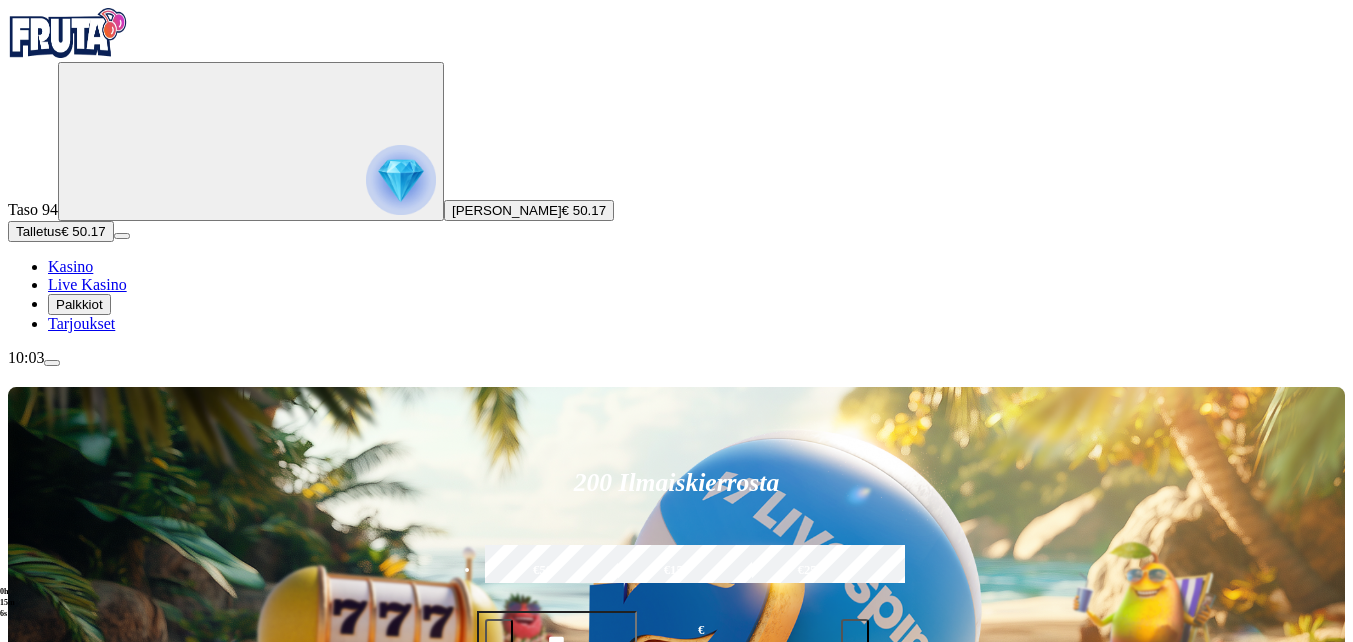 type on "*******" 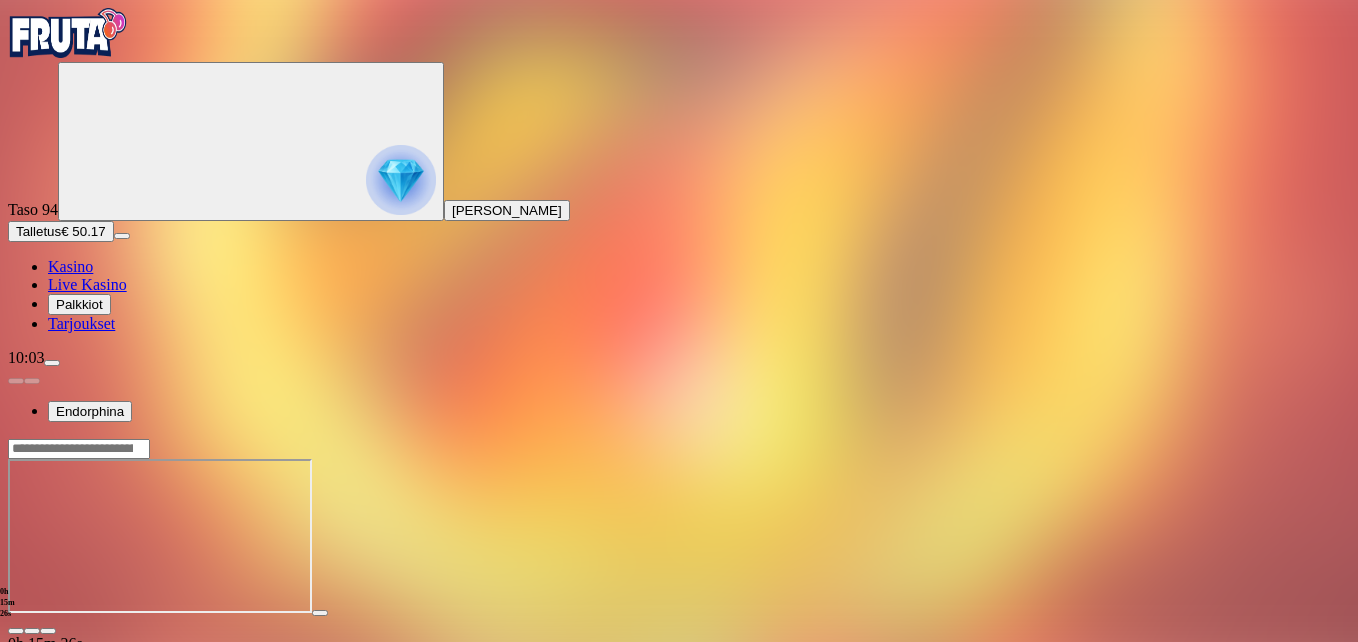 click at bounding box center [48, 631] 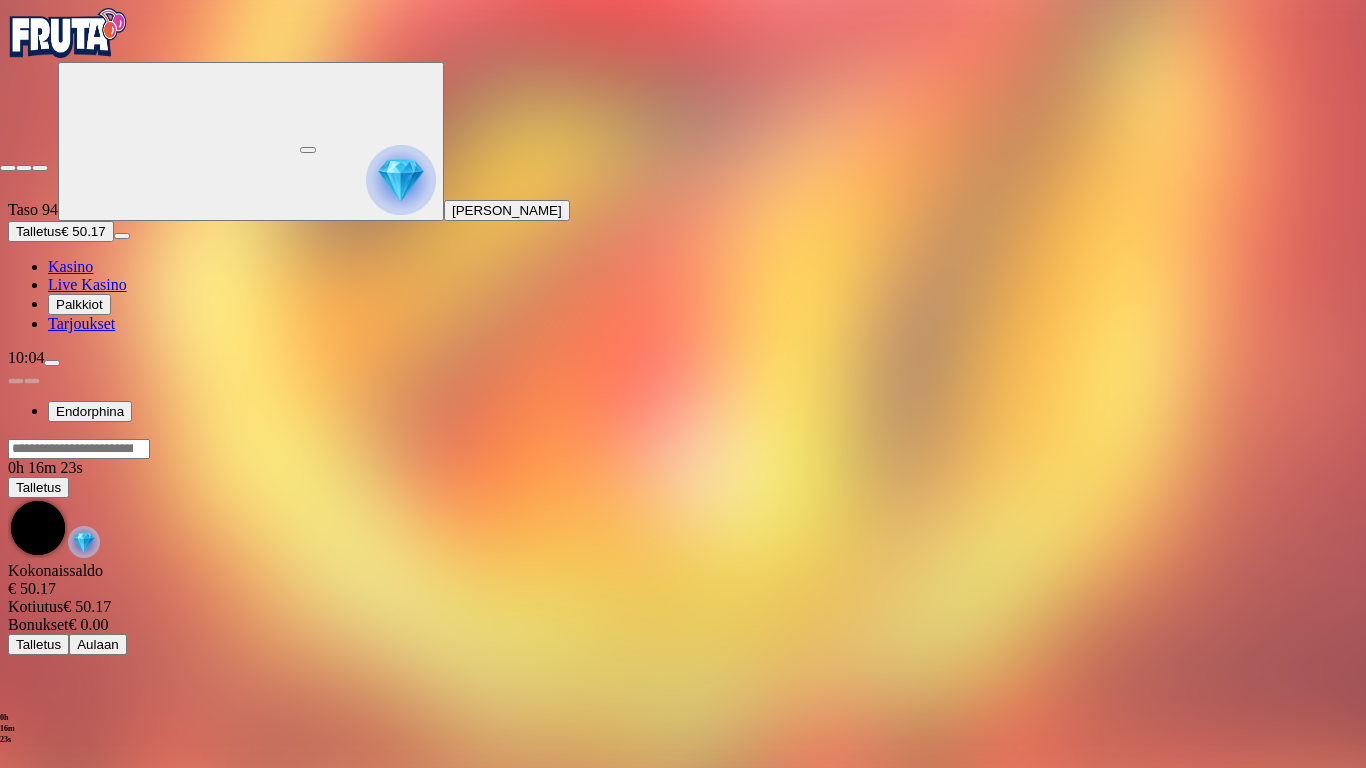 click at bounding box center [8, 168] 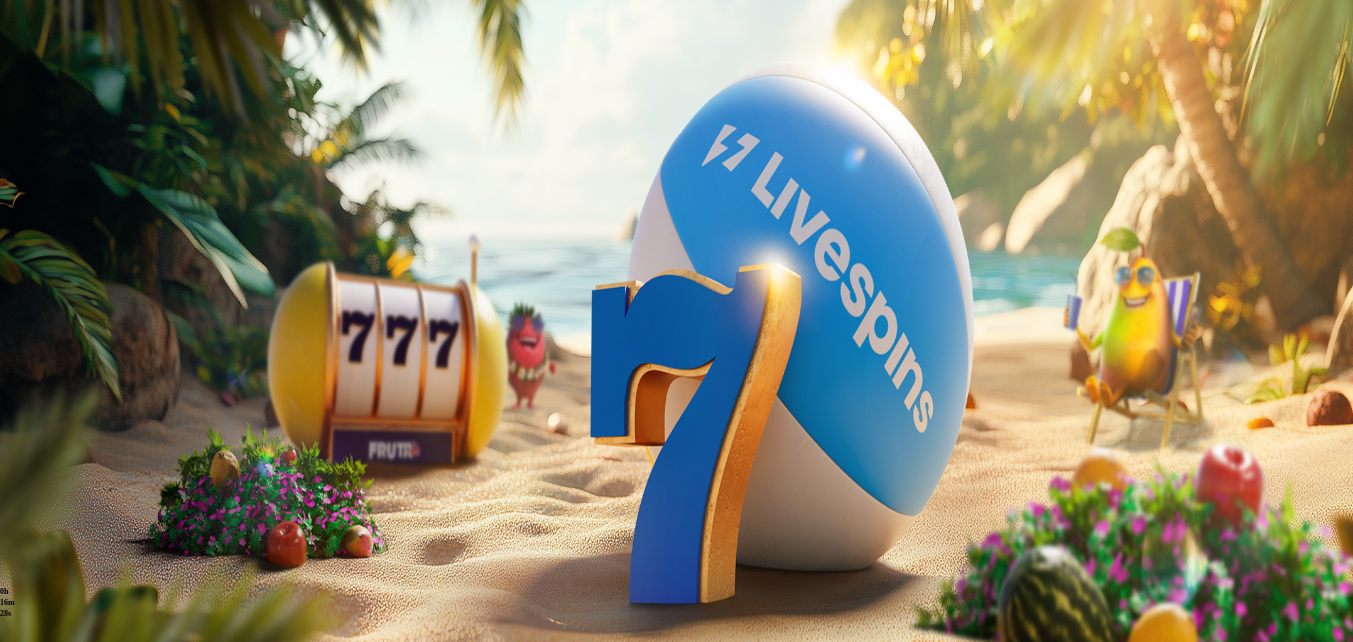 scroll, scrollTop: 0, scrollLeft: 0, axis: both 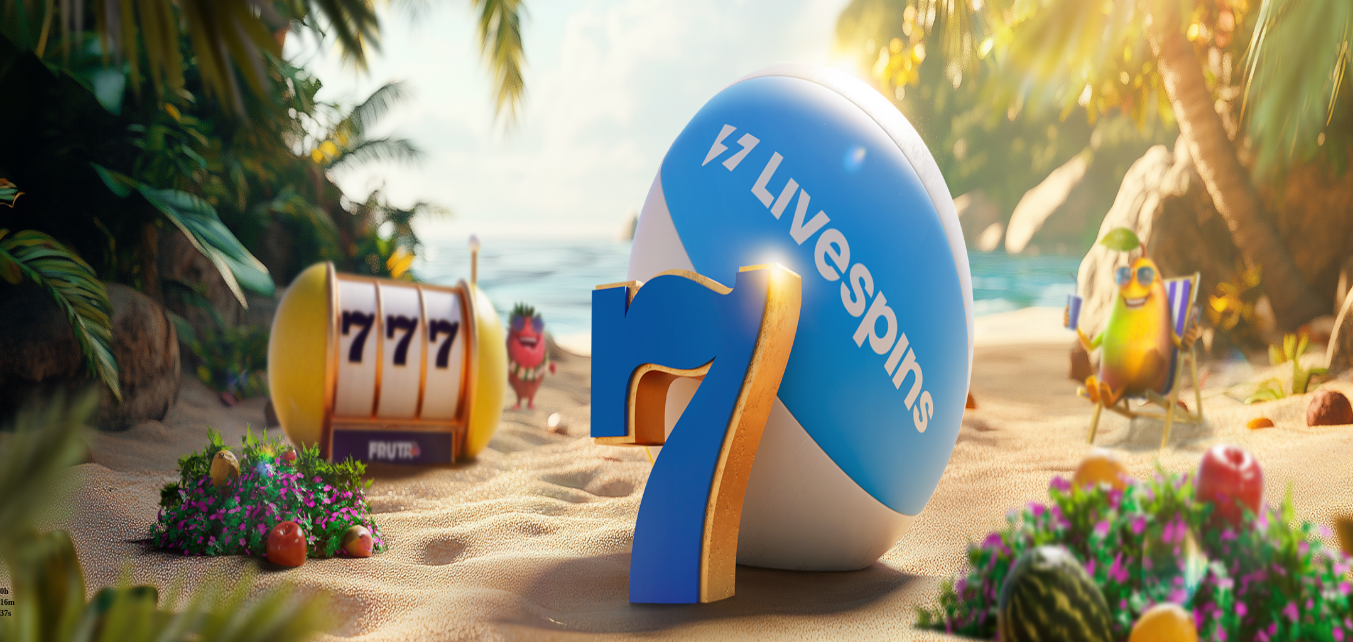 click on "Jackpotit" at bounding box center [77, 772] 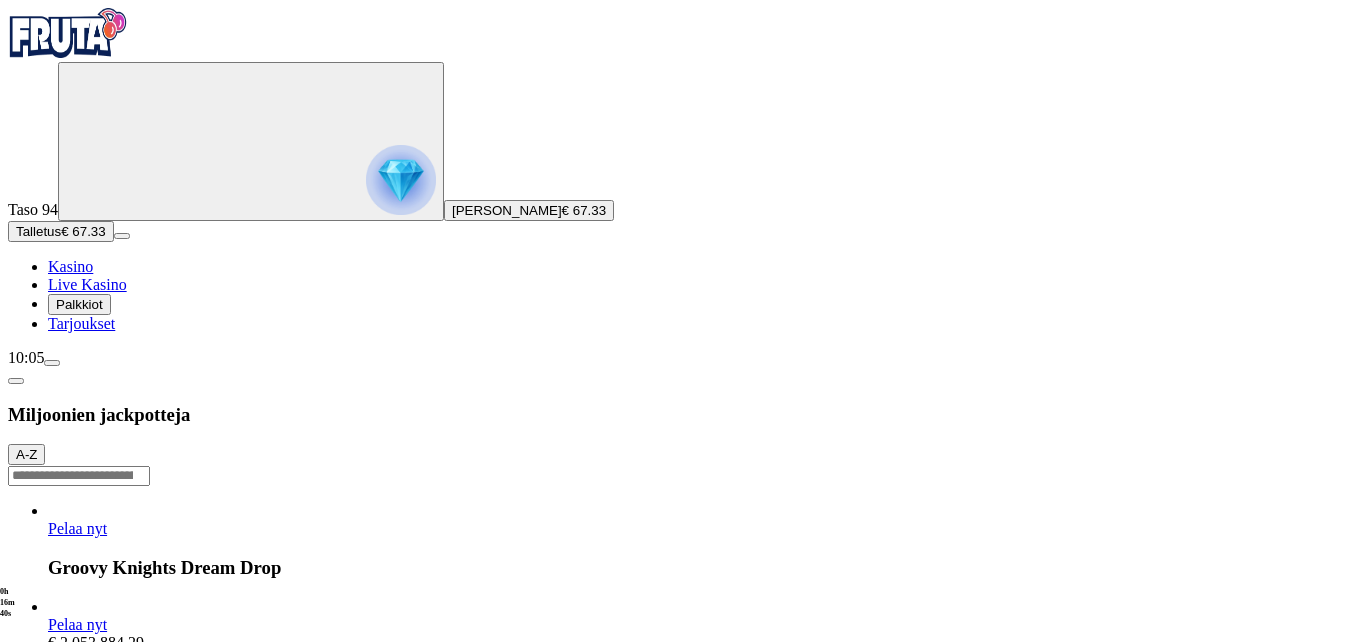 scroll, scrollTop: 0, scrollLeft: 0, axis: both 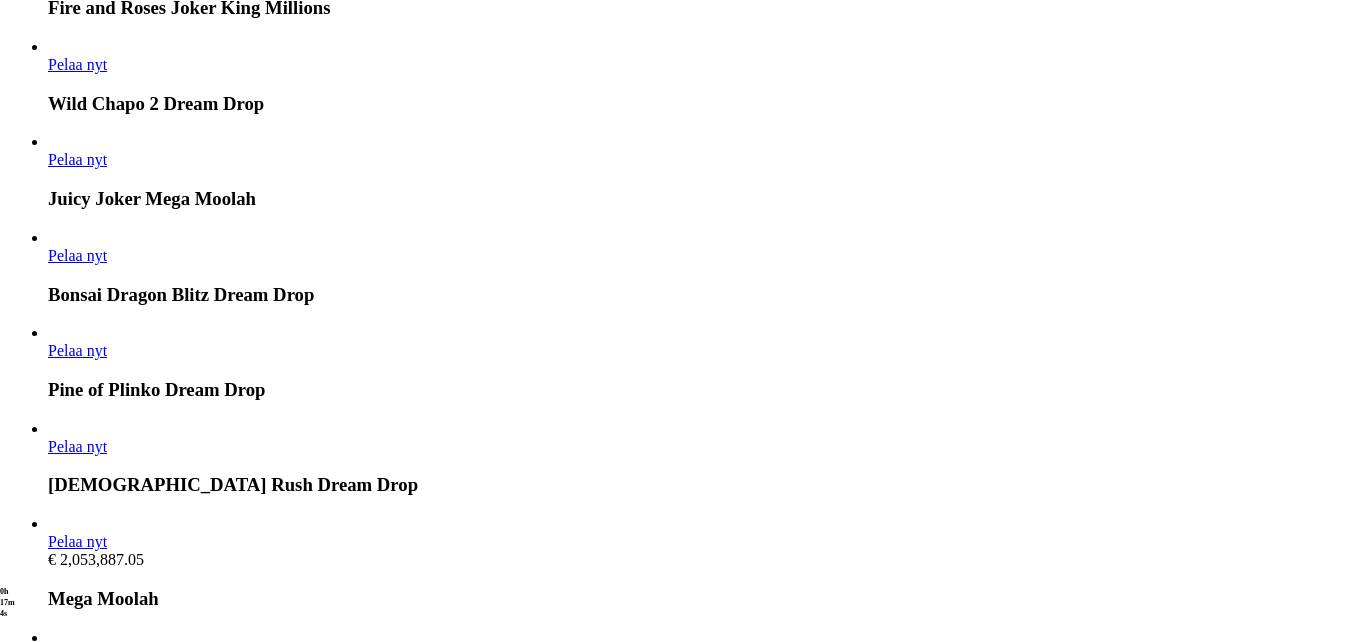 click on "Pelaa nyt" at bounding box center (77, 1036) 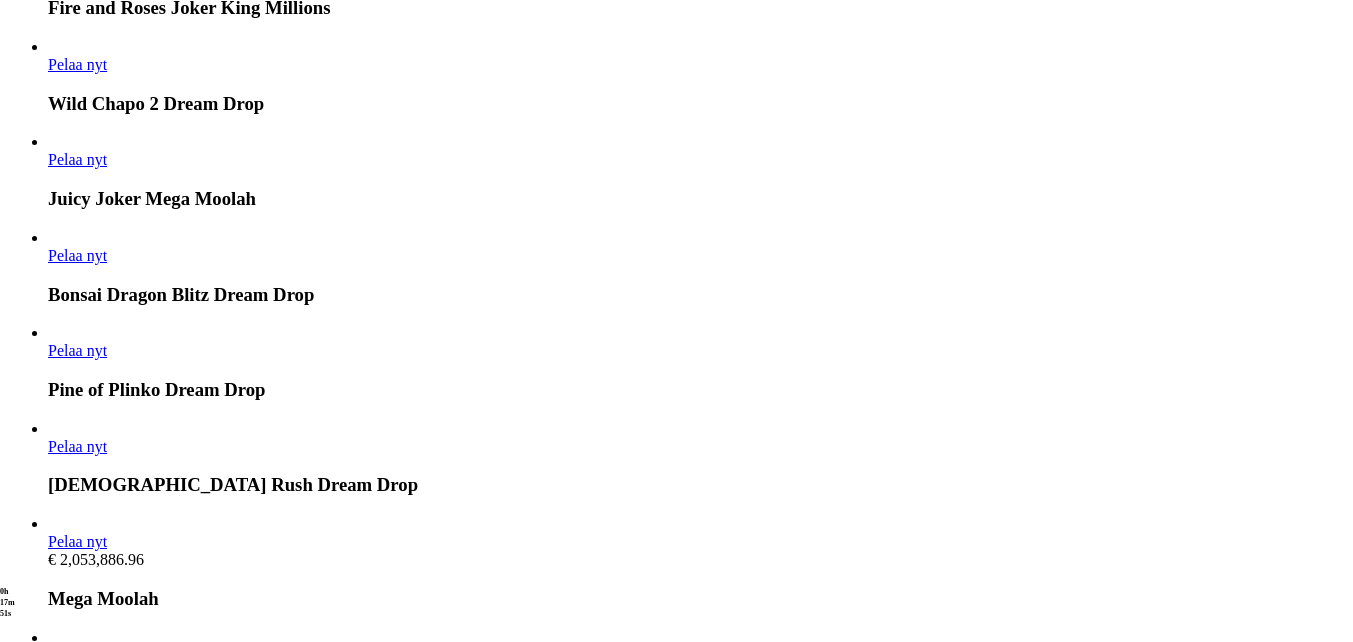 scroll, scrollTop: 1300, scrollLeft: 0, axis: vertical 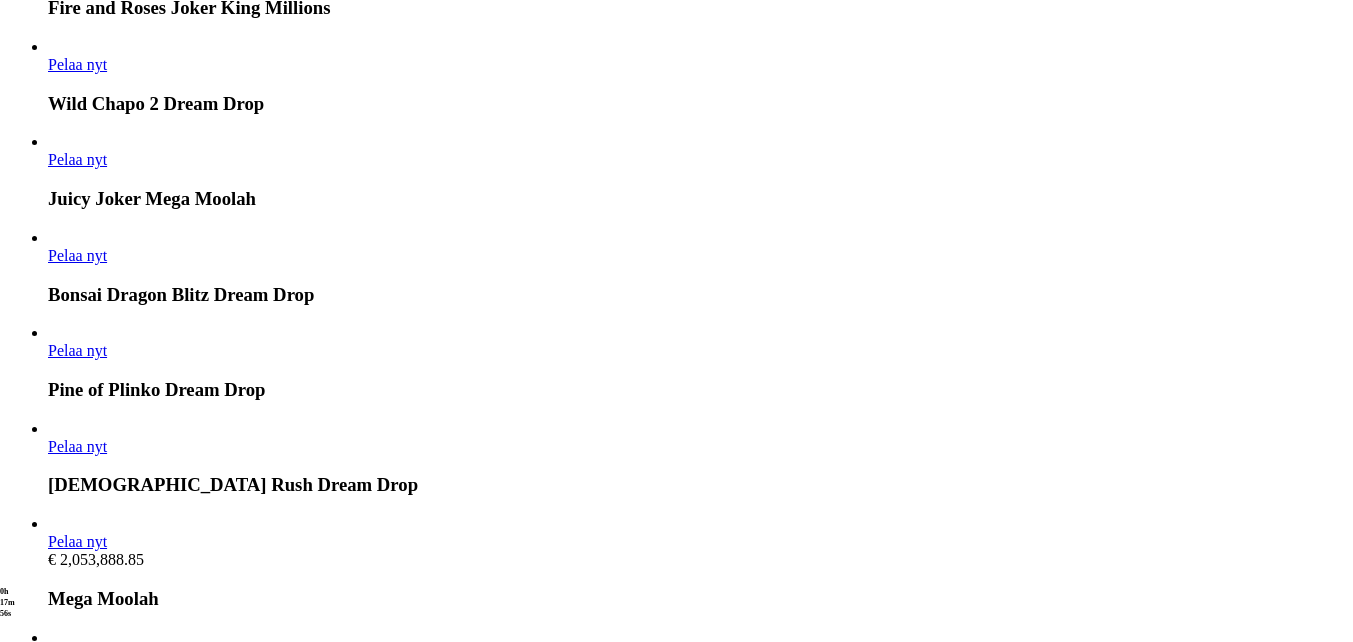 click on "Pelaa nyt" at bounding box center (77, 1036) 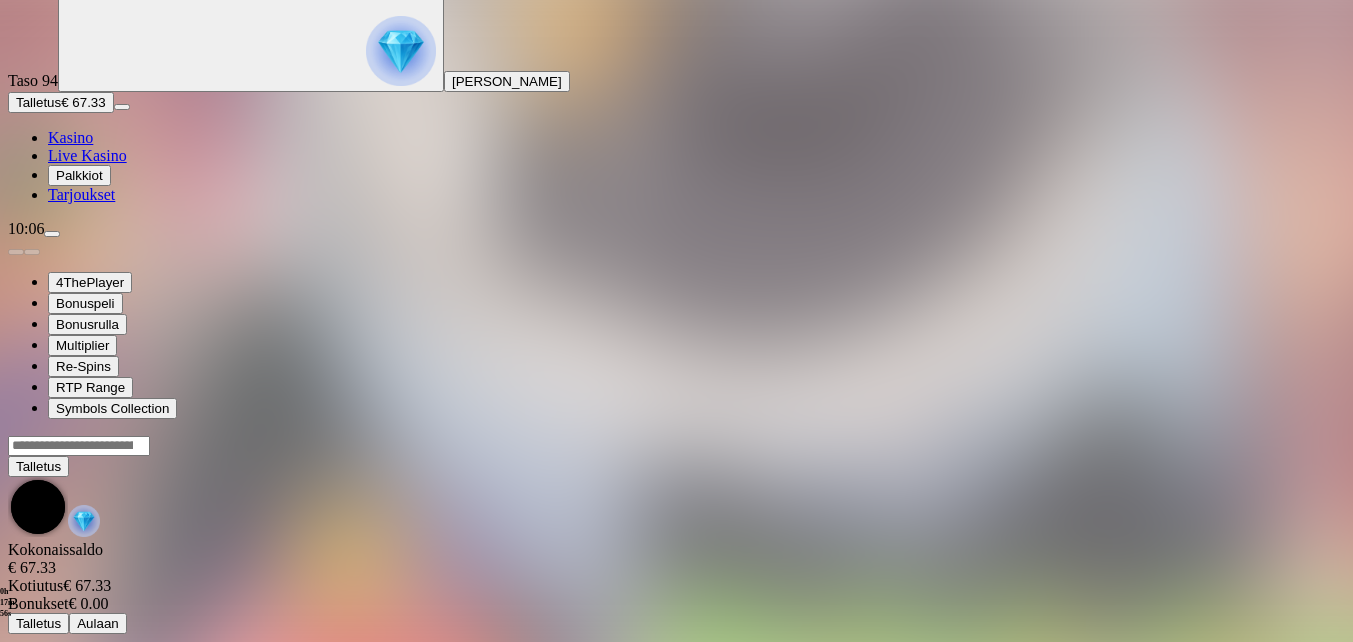 scroll, scrollTop: 0, scrollLeft: 0, axis: both 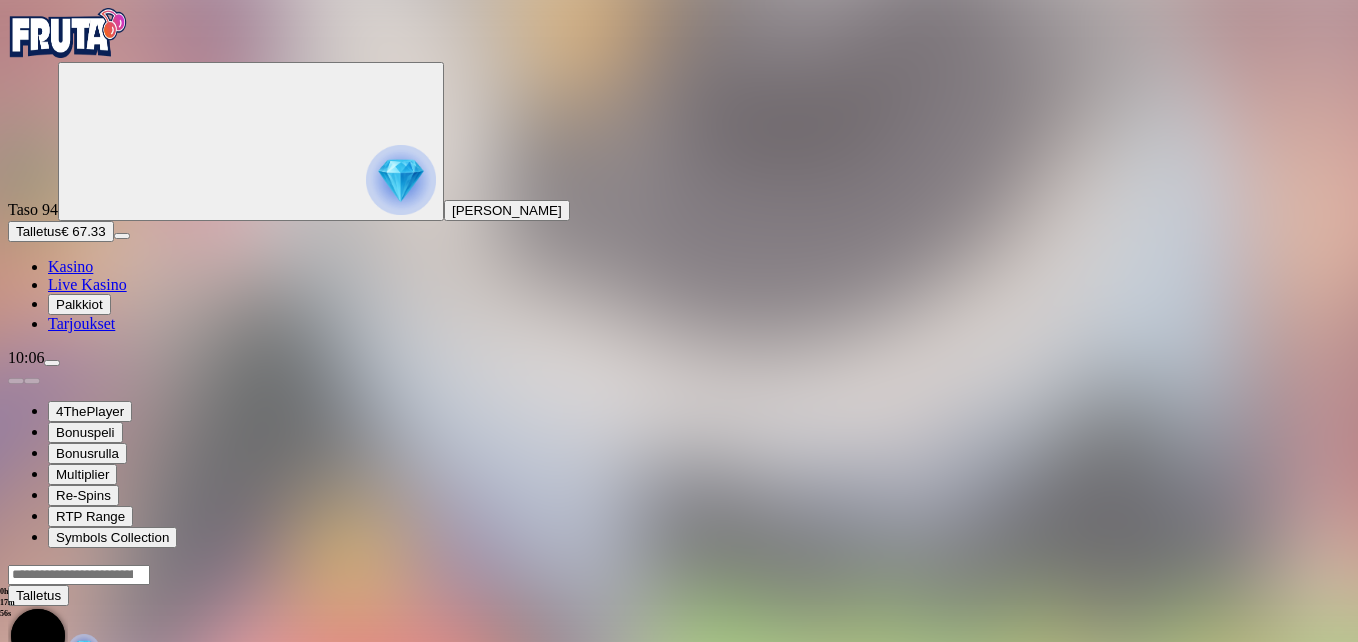 click on "Talletus Kokonaissaldo € 67.33 Kotiutus € 67.33 Bonukset € 0.00 Talletus Aulaan" at bounding box center (679, 663) 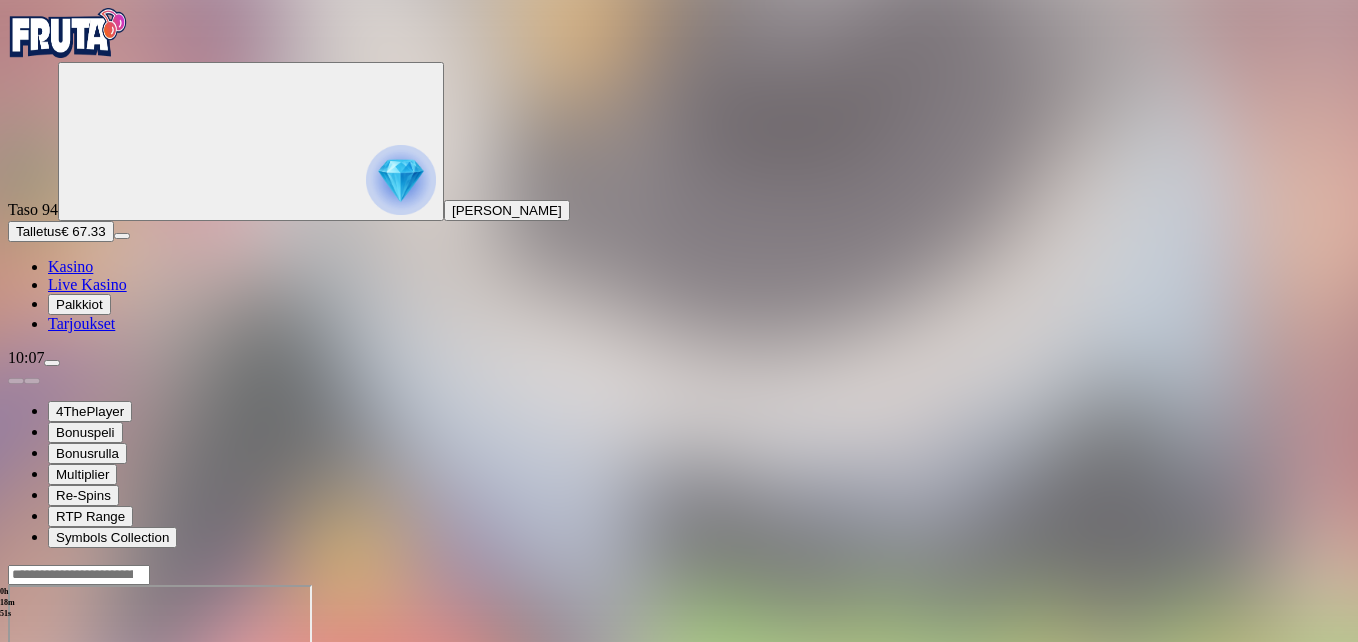 click at bounding box center [48, 757] 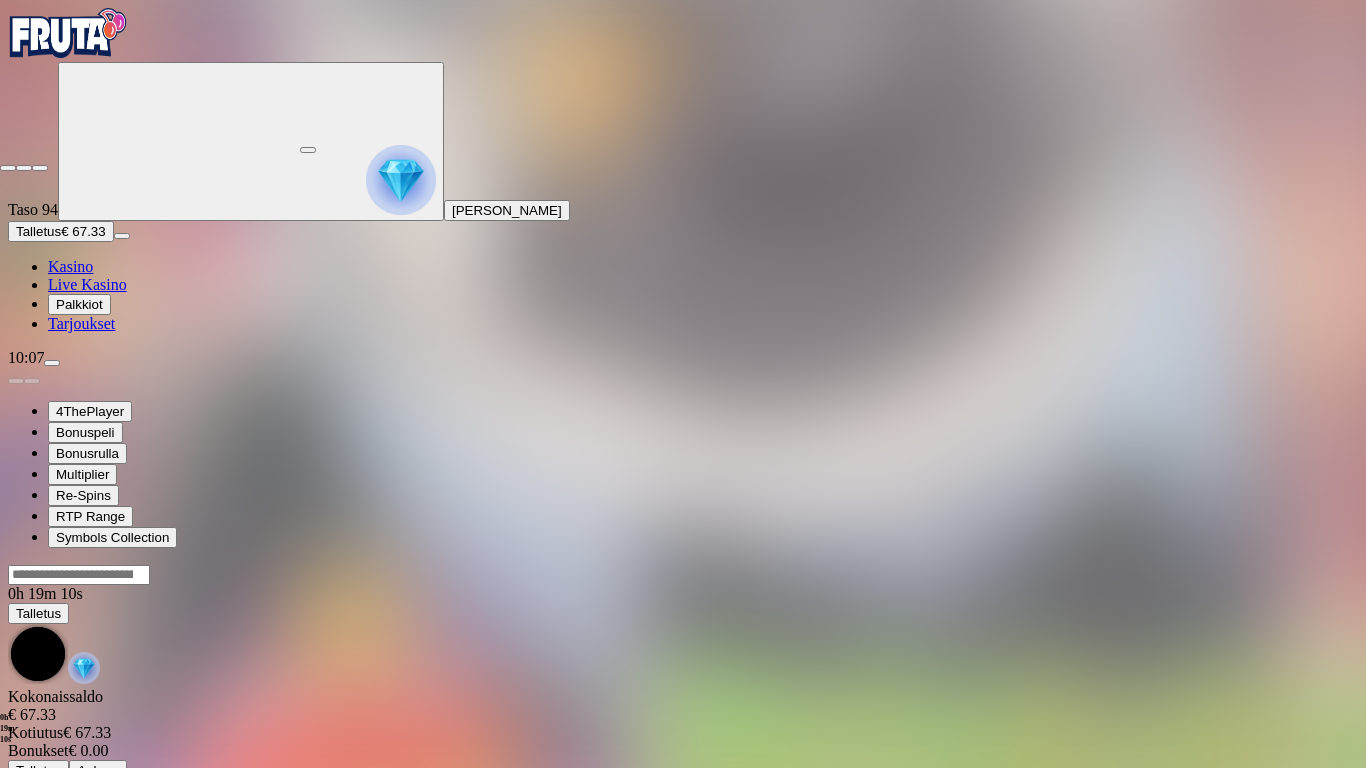 click at bounding box center (8, 168) 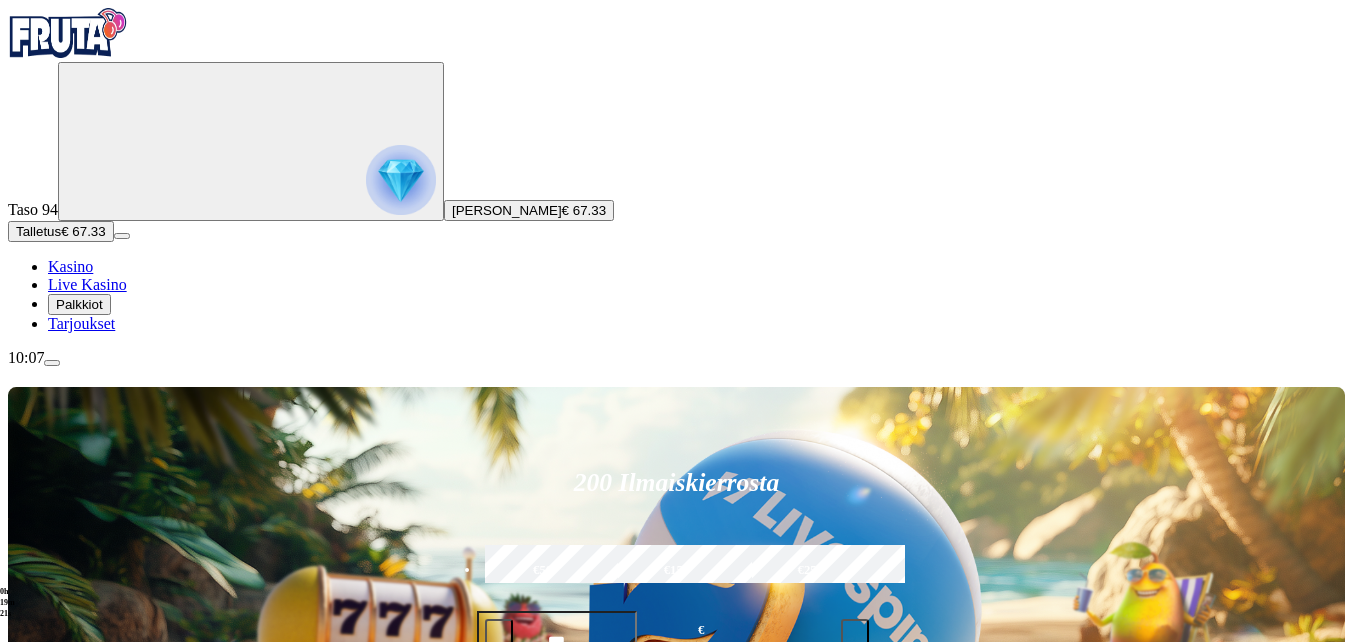 click on "Jackpotit" at bounding box center [98, 940] 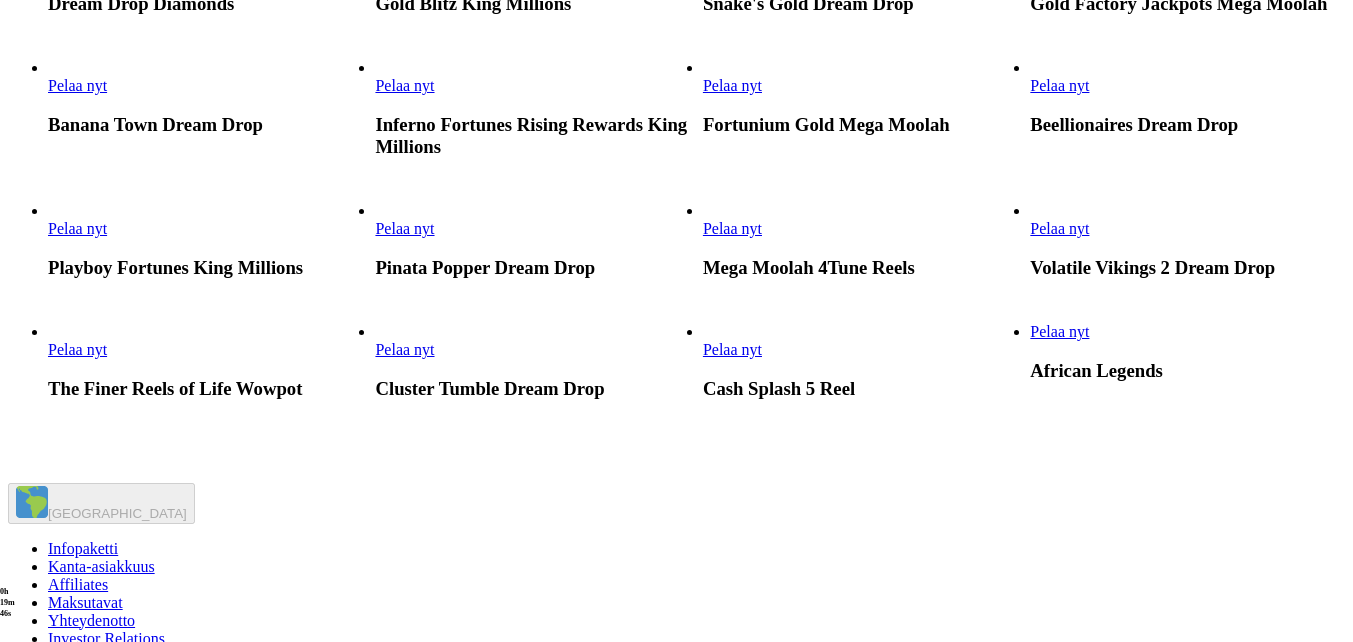 scroll, scrollTop: 2000, scrollLeft: 0, axis: vertical 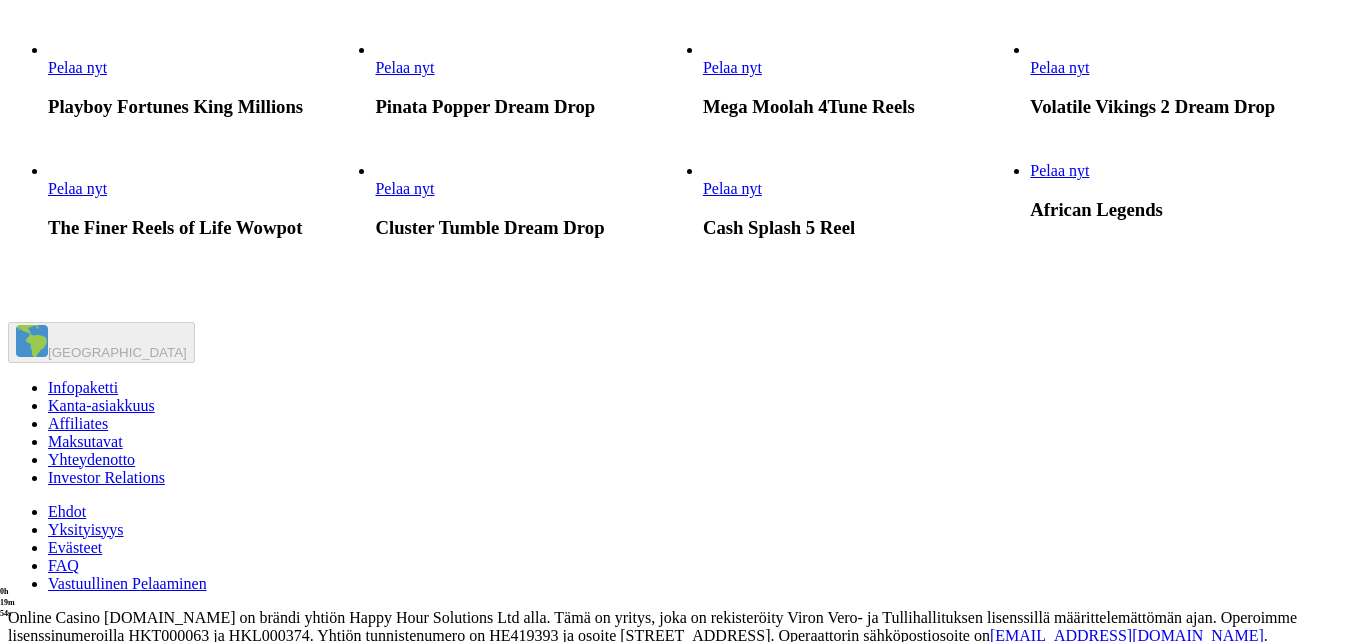 click on "Pelaa nyt" at bounding box center [77, -662] 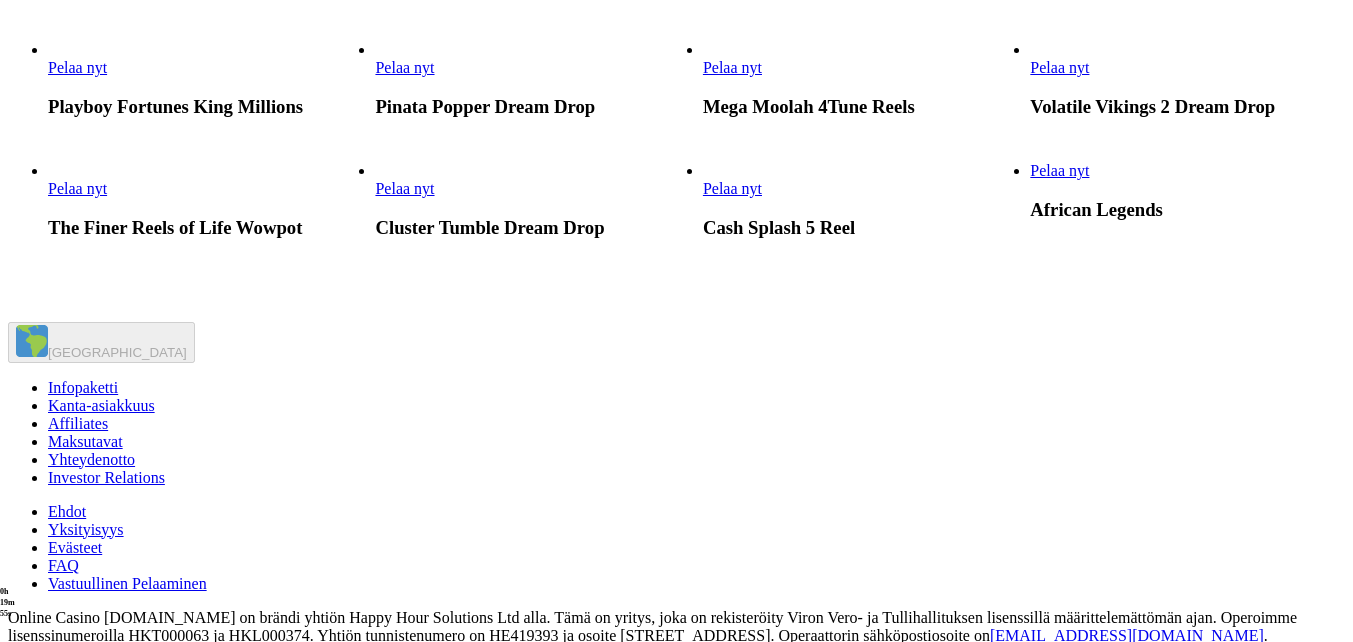 scroll, scrollTop: 0, scrollLeft: 0, axis: both 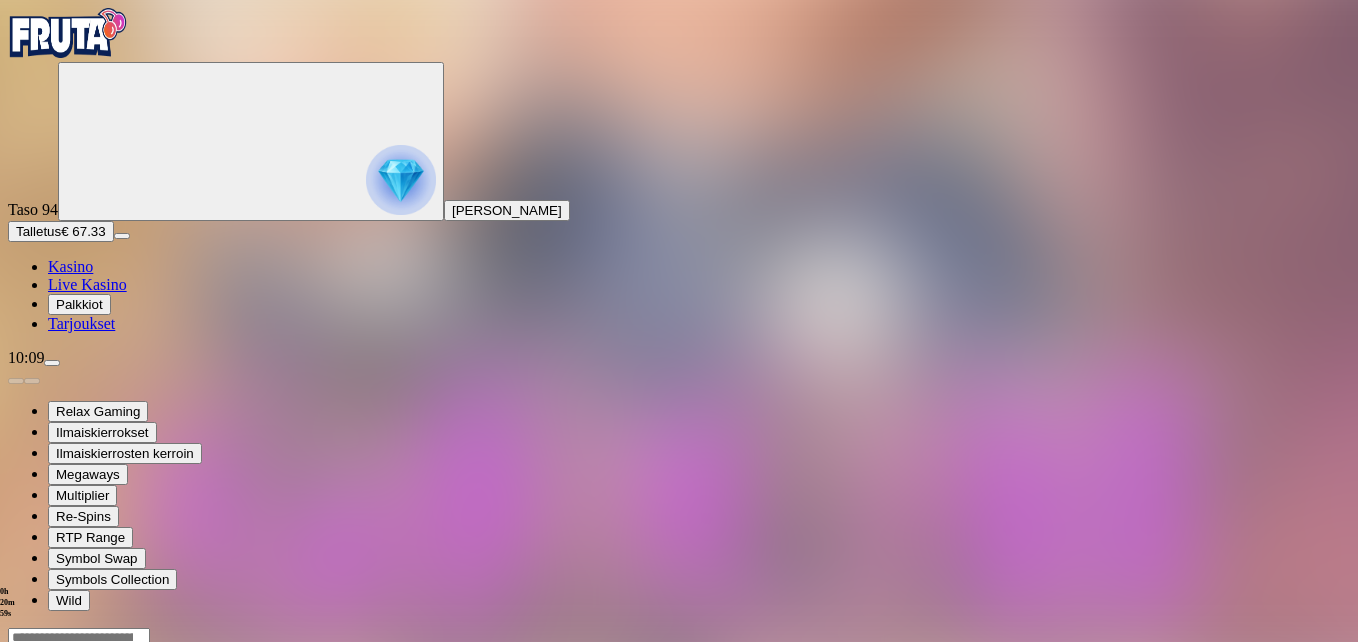click at bounding box center (48, 820) 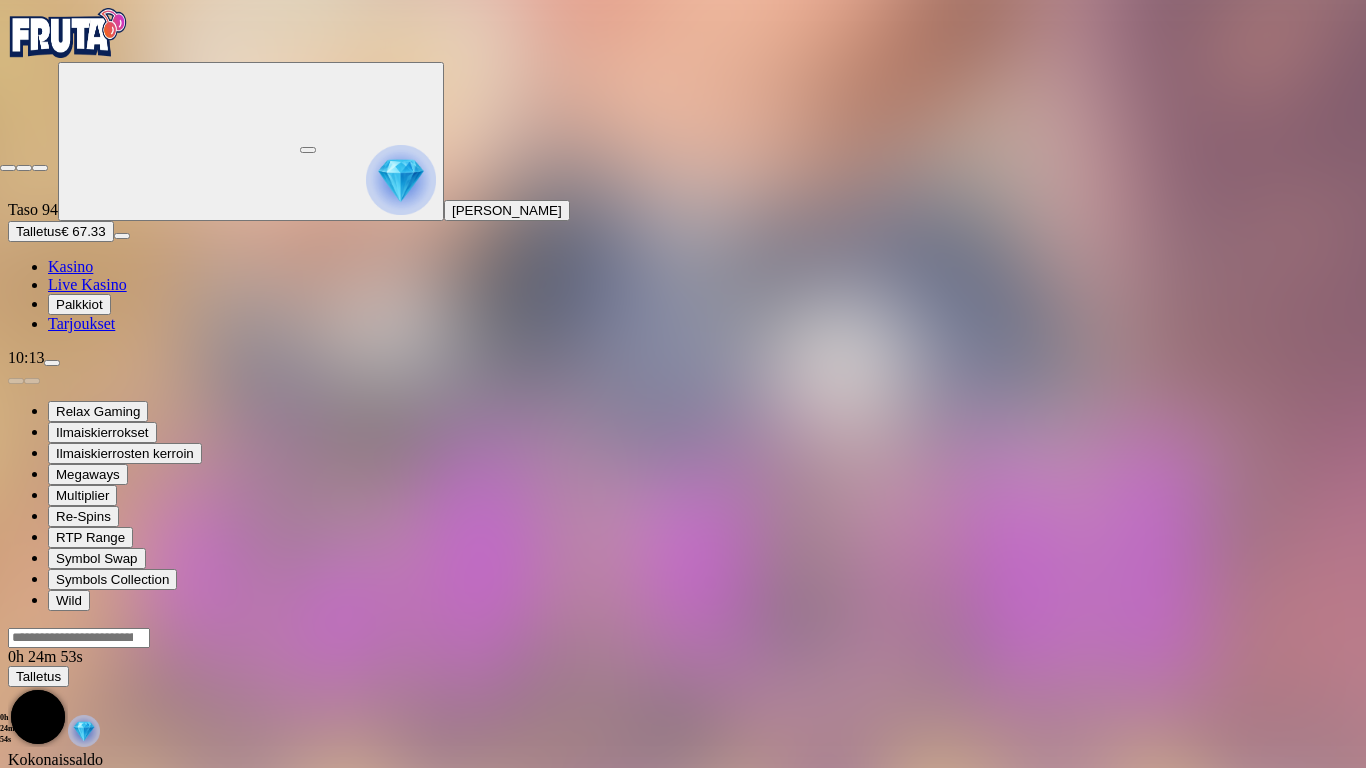 click at bounding box center (8, 168) 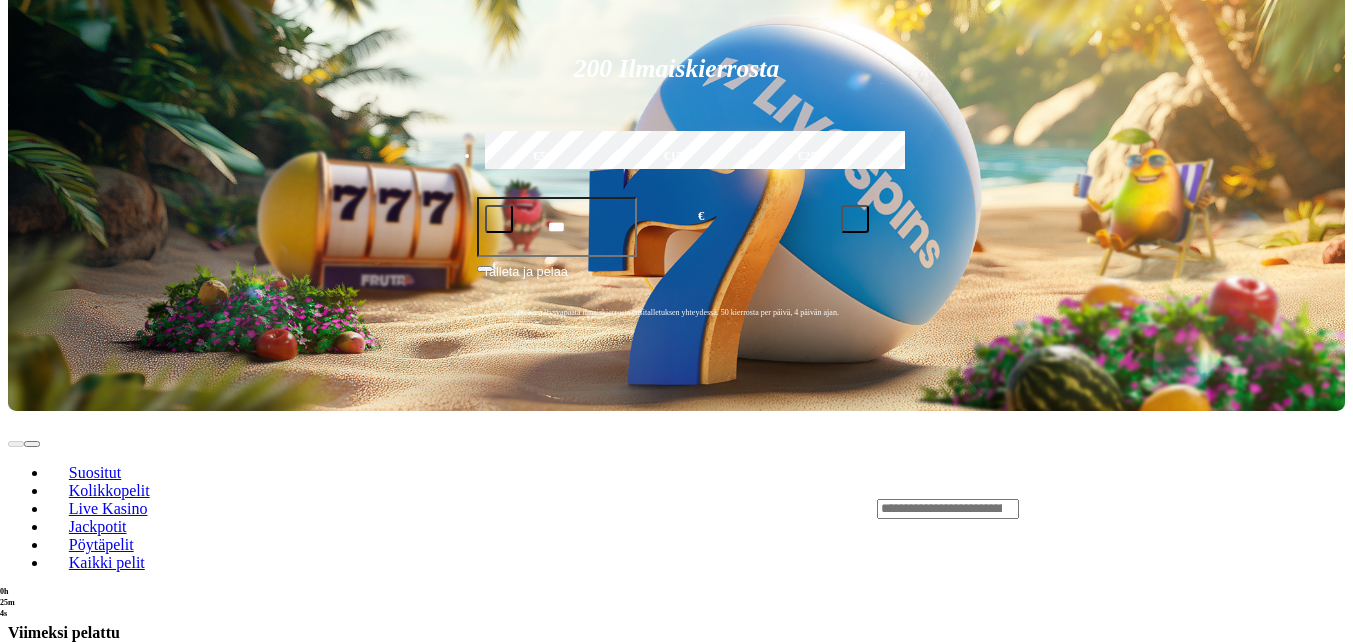 scroll, scrollTop: 500, scrollLeft: 0, axis: vertical 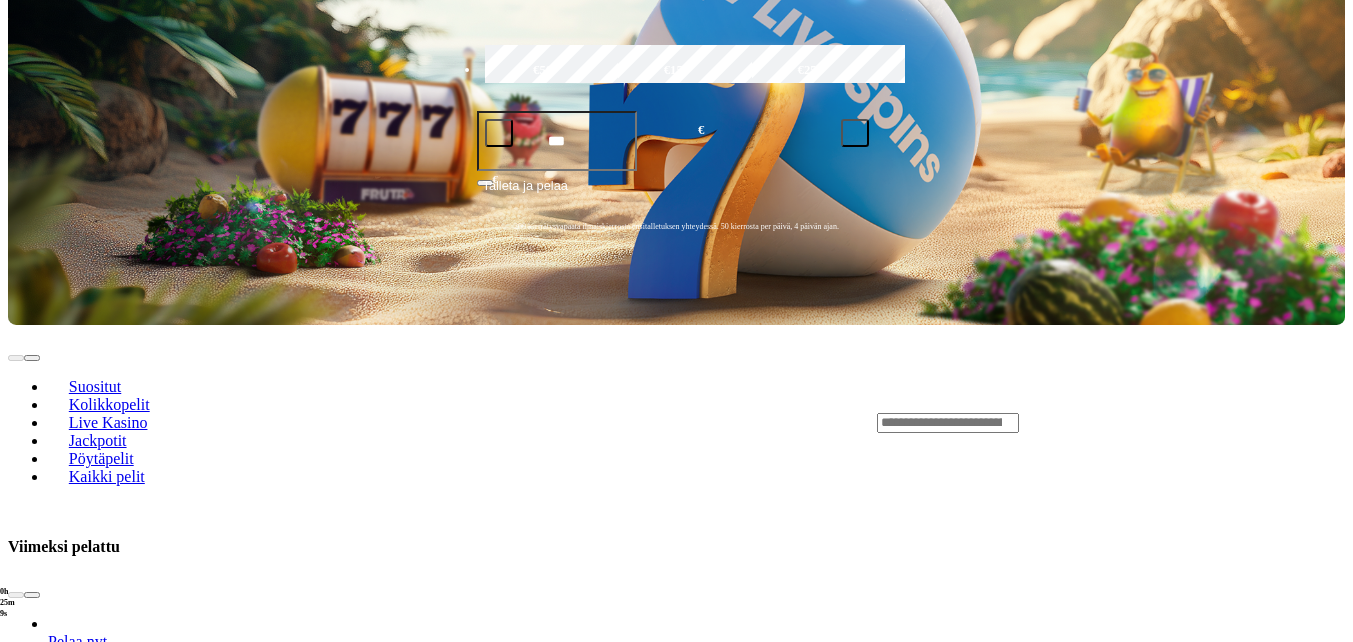 click at bounding box center (32, 595) 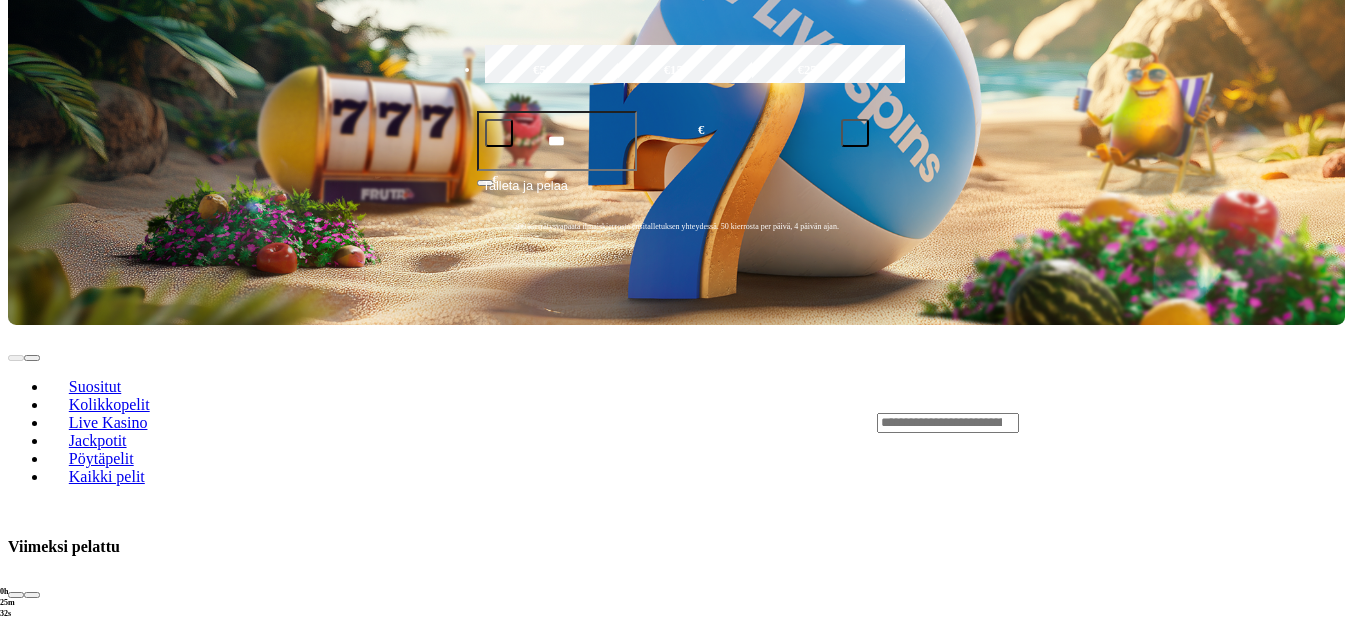 click on "Pelaa nyt" at bounding box center (-752, 1405) 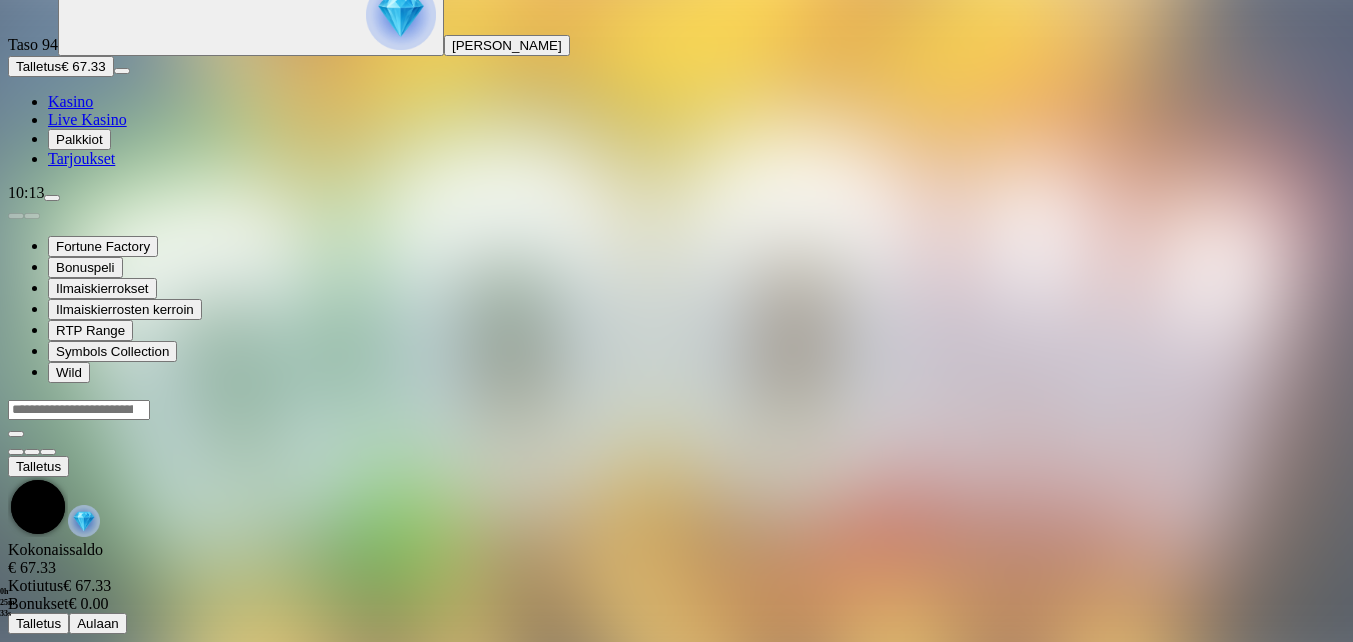 scroll, scrollTop: 0, scrollLeft: 0, axis: both 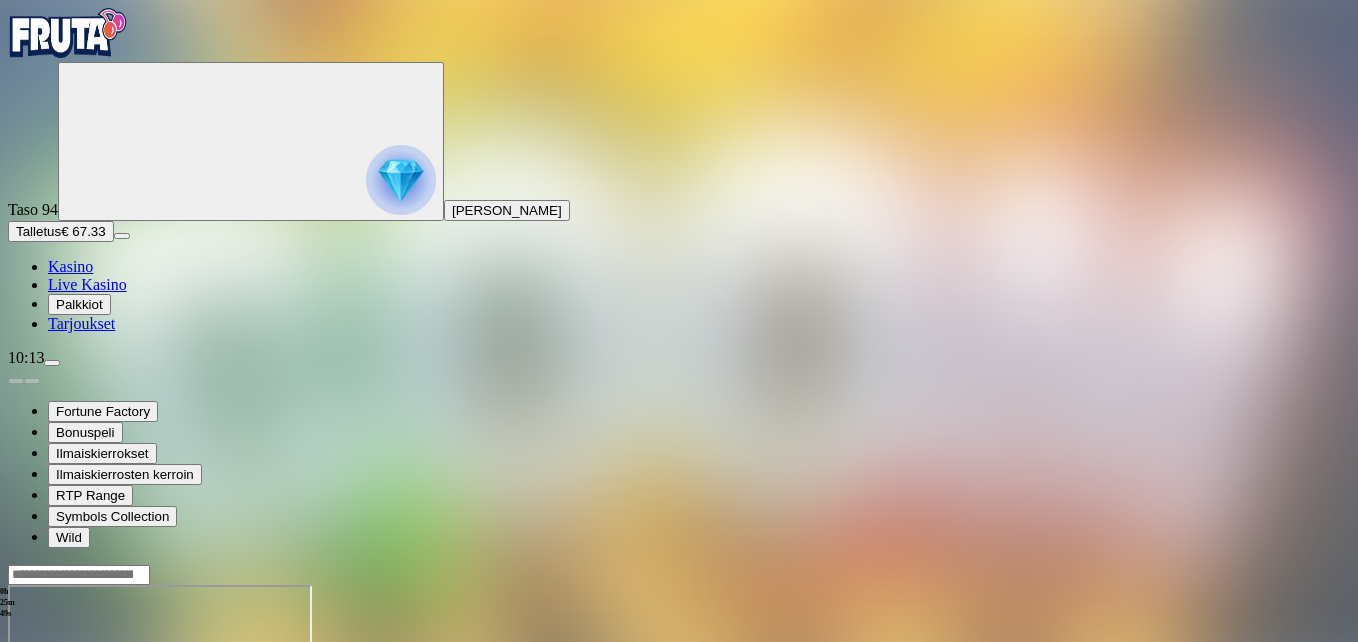 drag, startPoint x: 1243, startPoint y: 183, endPoint x: 1247, endPoint y: 257, distance: 74.10803 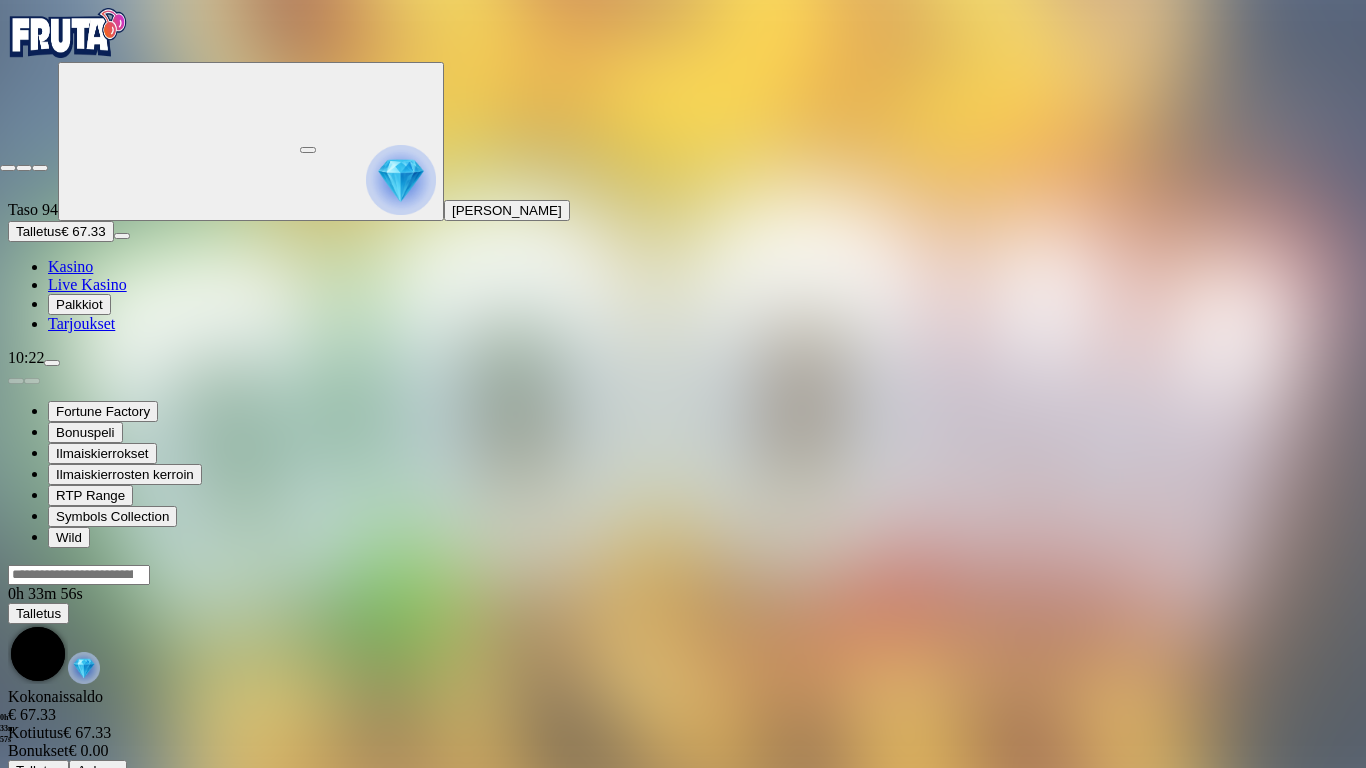 click at bounding box center (8, 168) 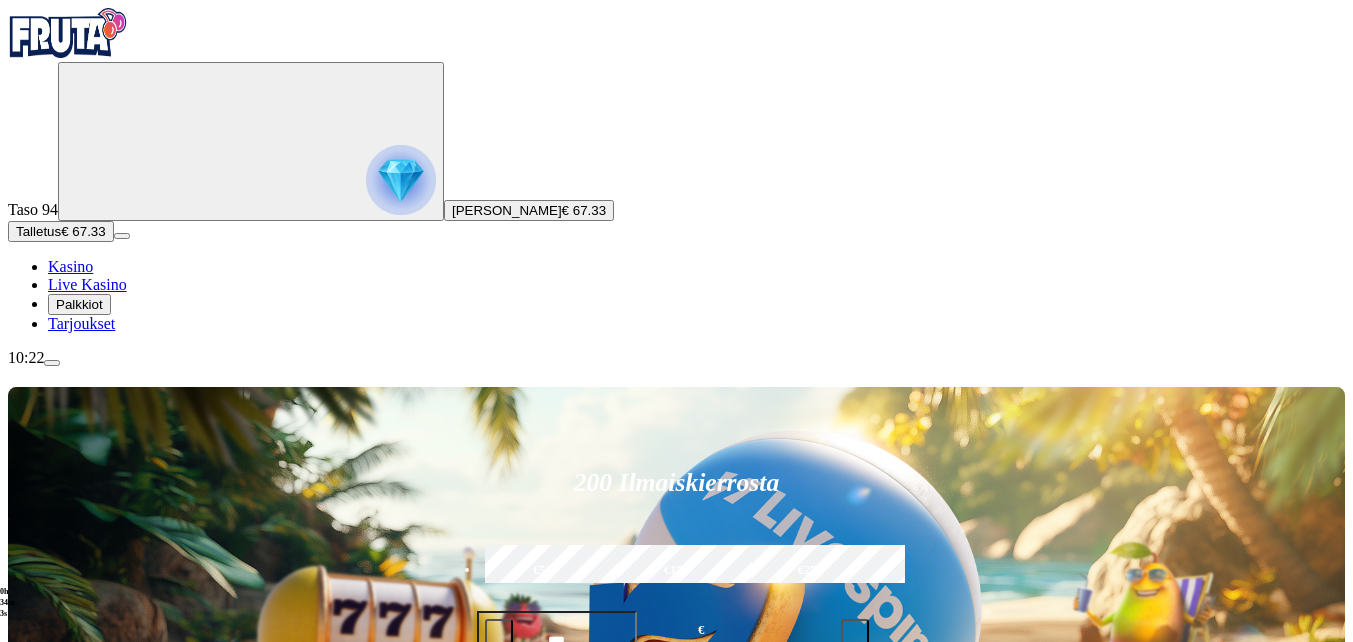 click at bounding box center (52, 363) 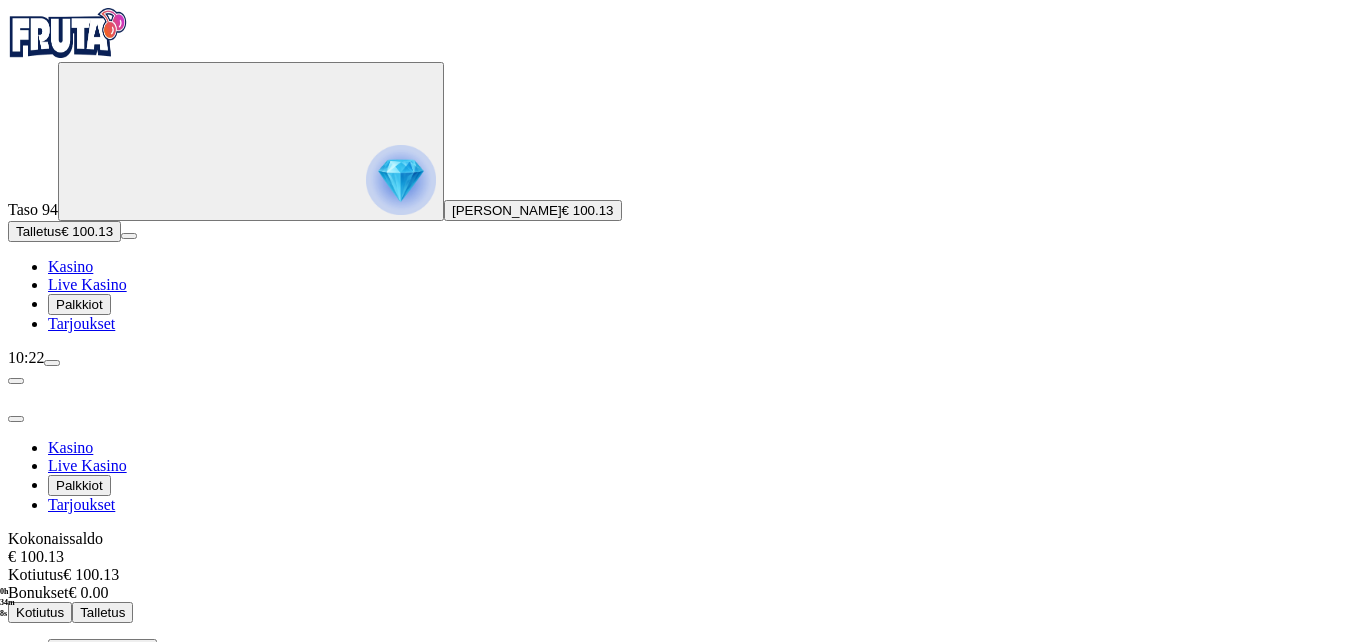 click on "Kotiutus" at bounding box center [40, 612] 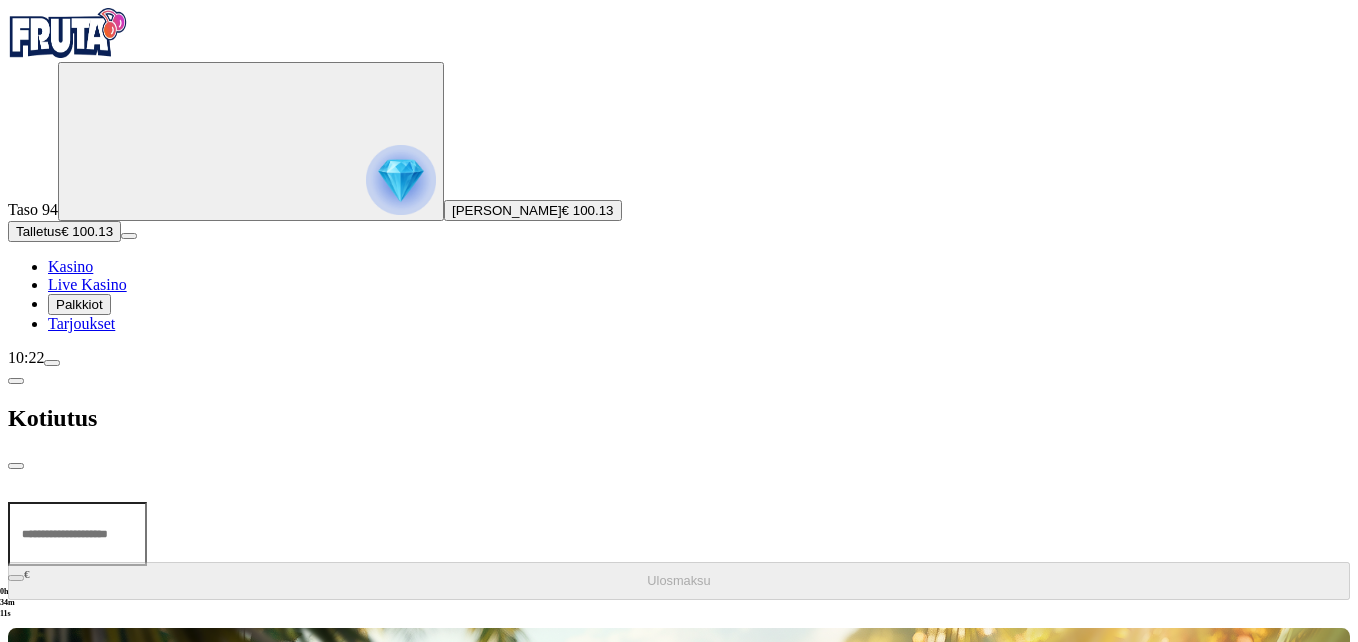 click at bounding box center [77, 534] 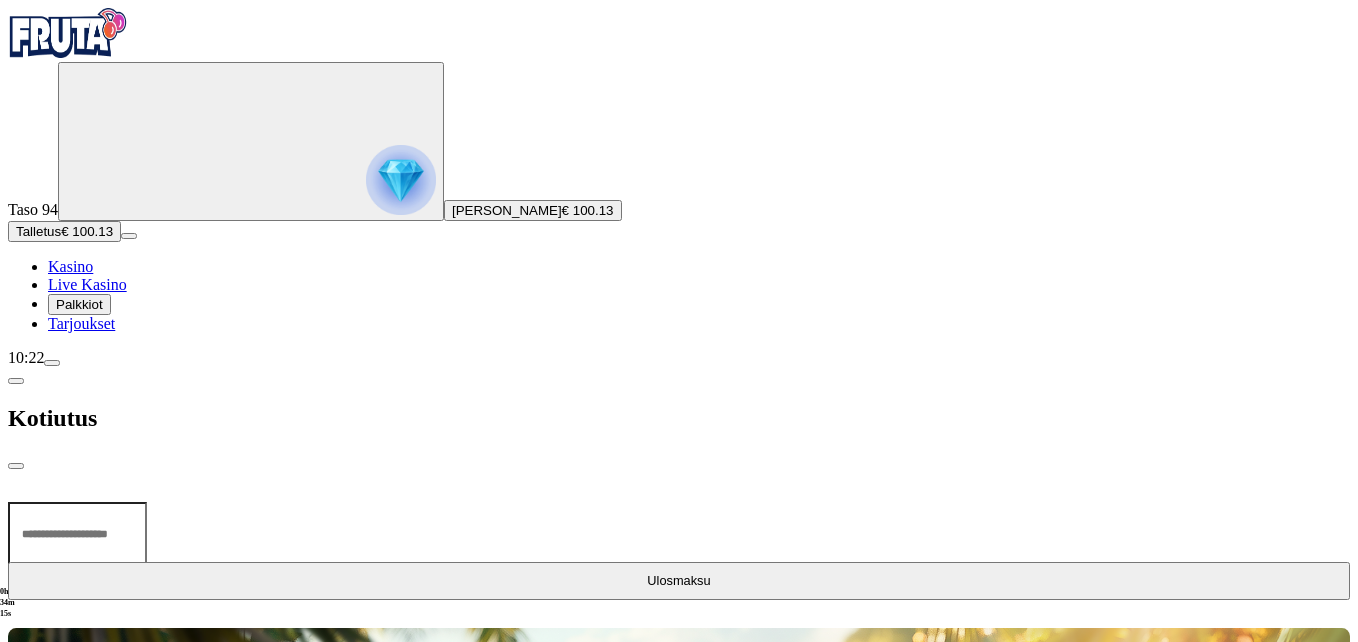 type on "***" 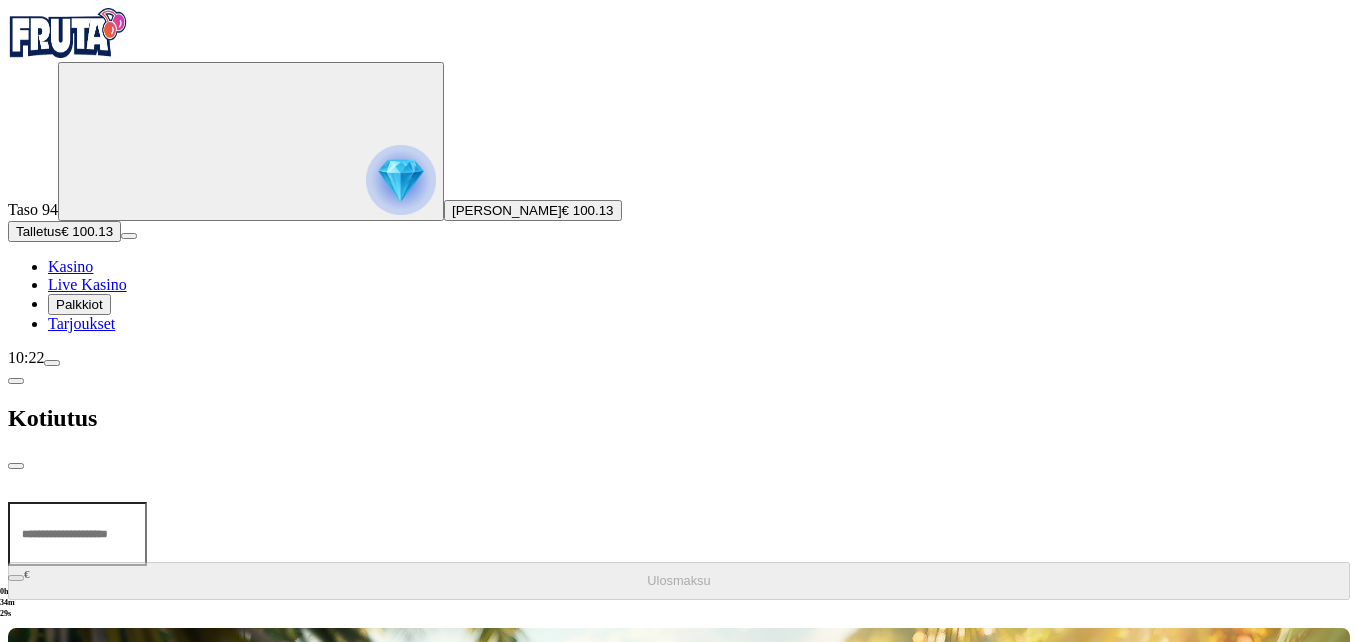 click at bounding box center [77, 534] 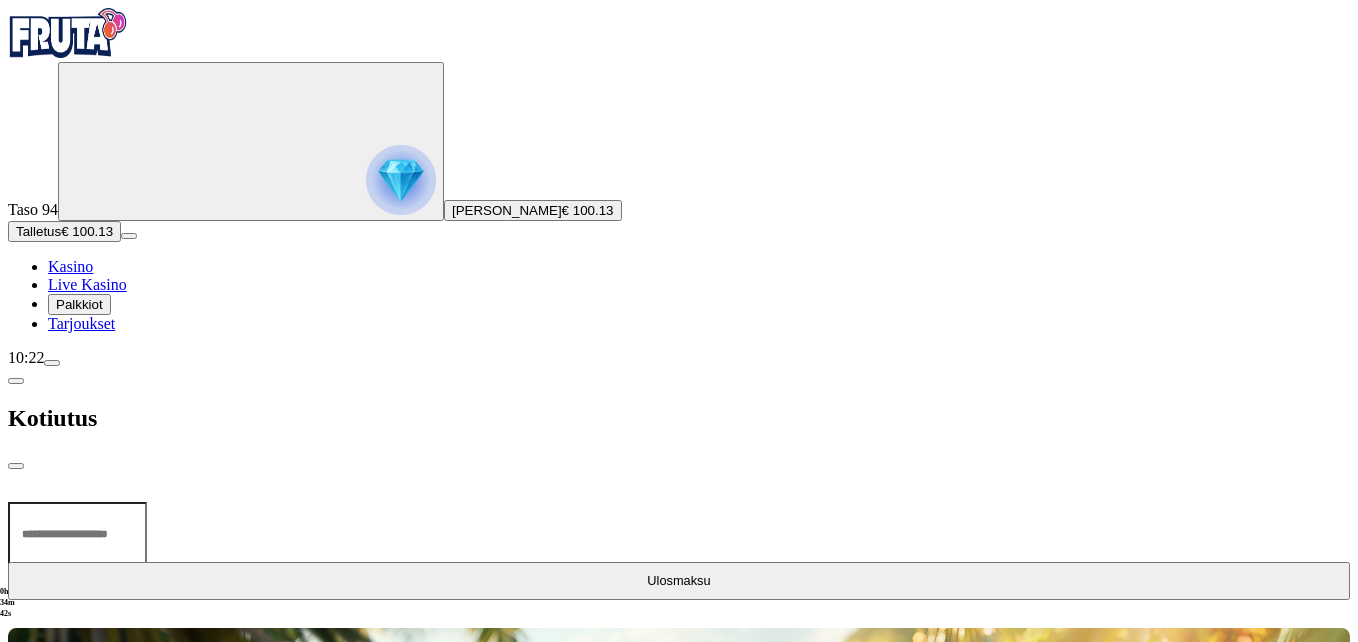 click on "Ulosmaksu" at bounding box center [678, 580] 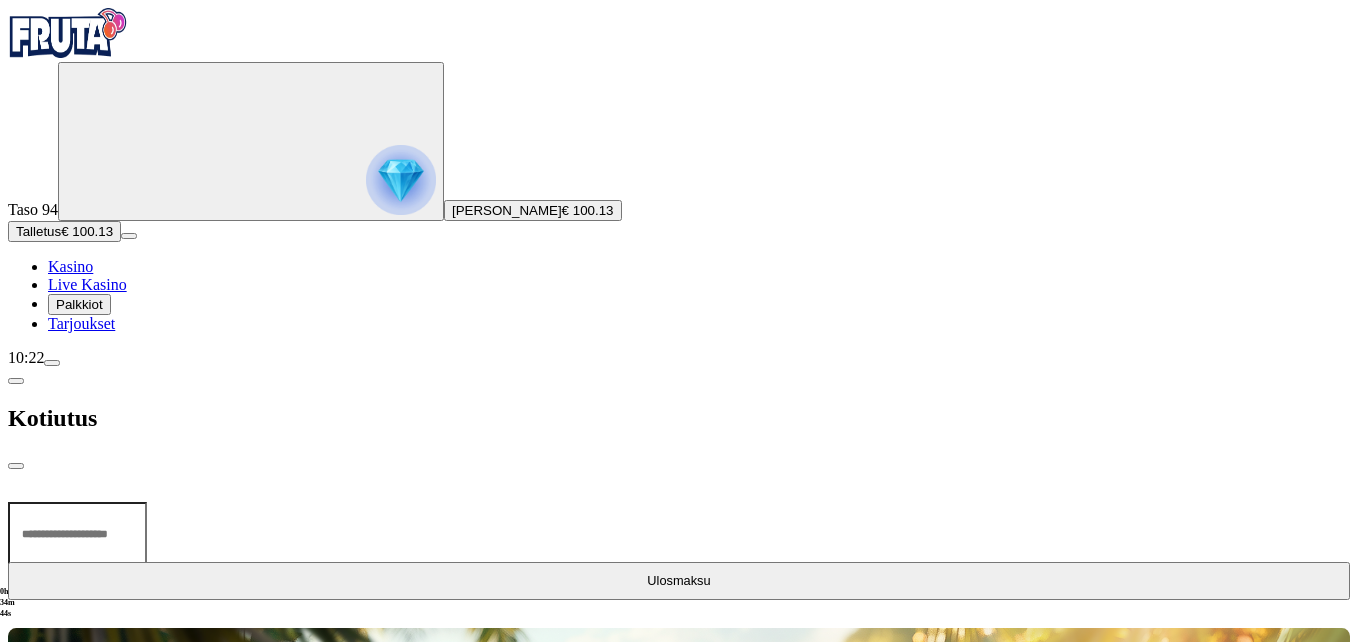 click on "***" at bounding box center (77, 534) 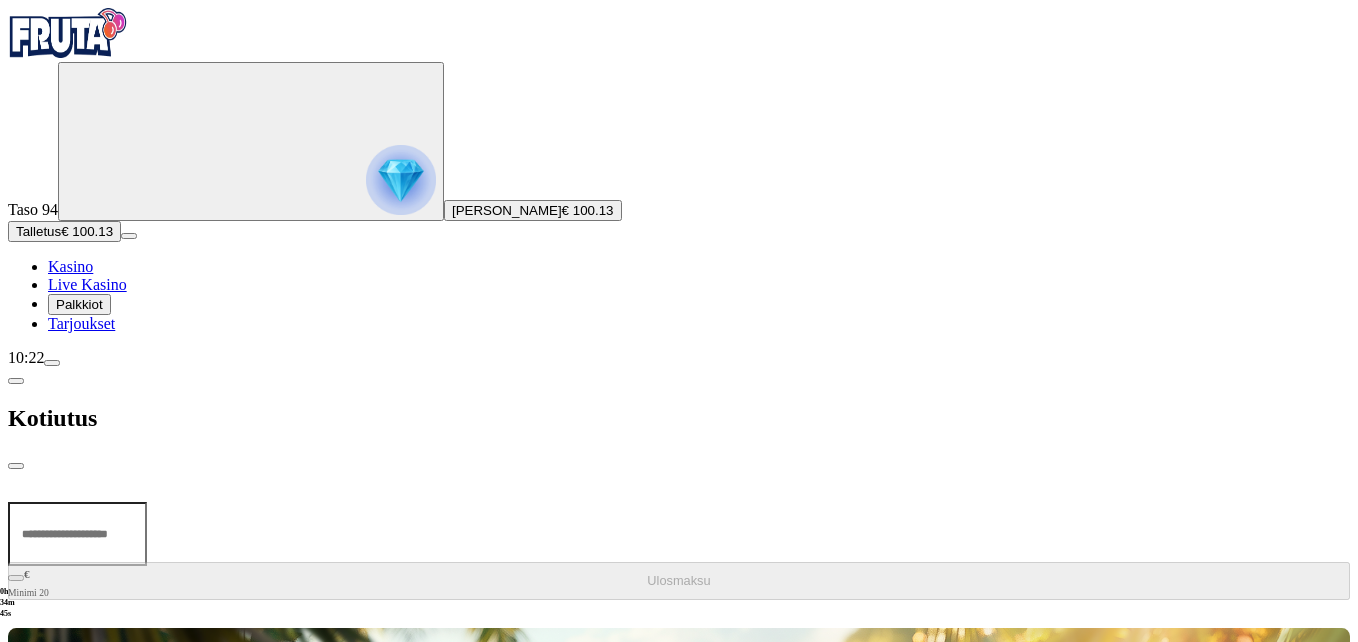 type on "*" 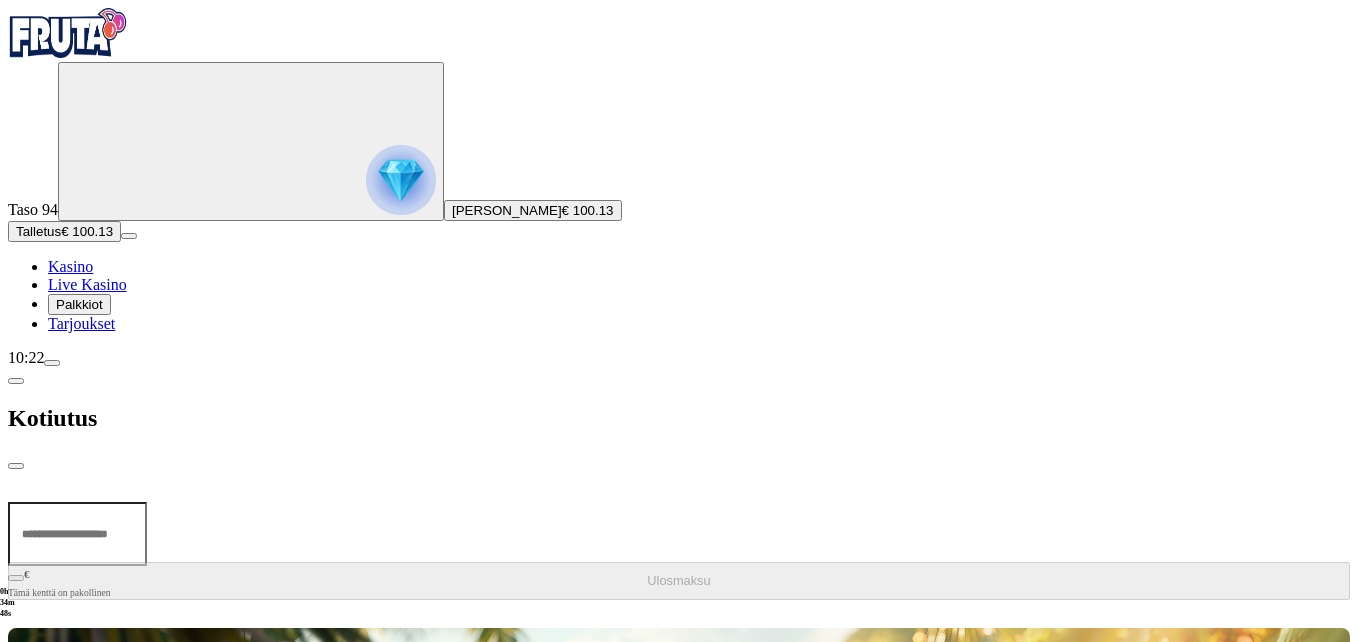 type 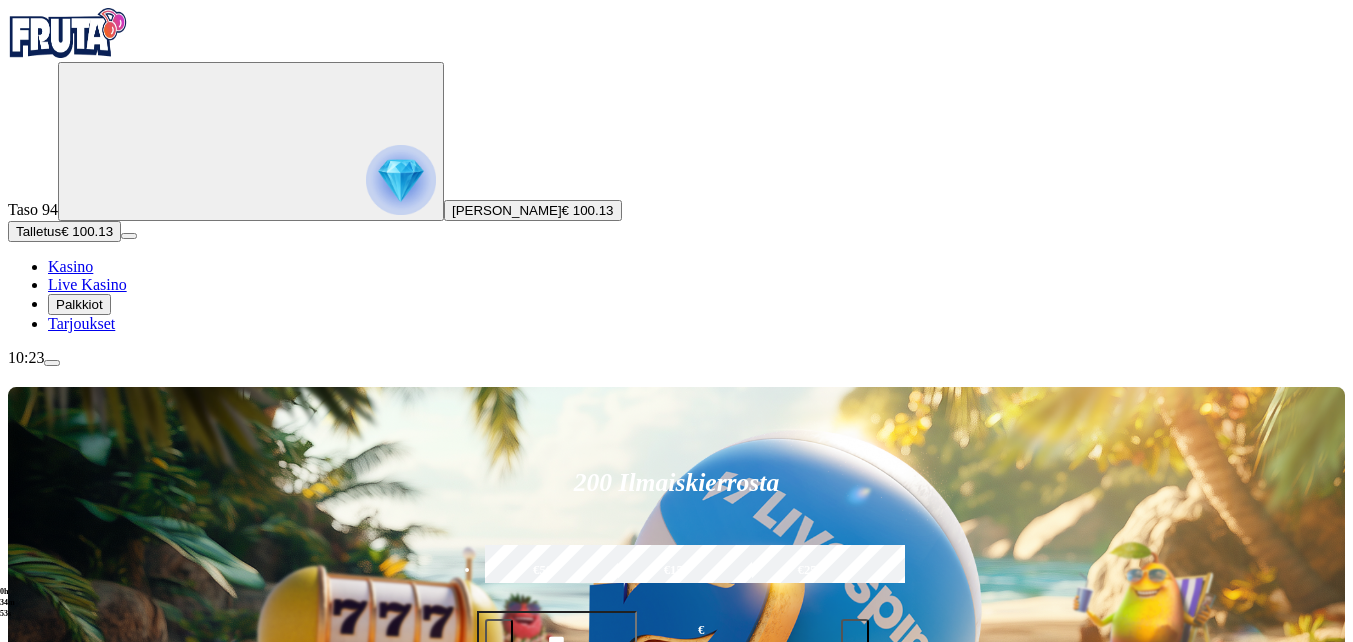 click on "Pelaa nyt" at bounding box center [77, 1141] 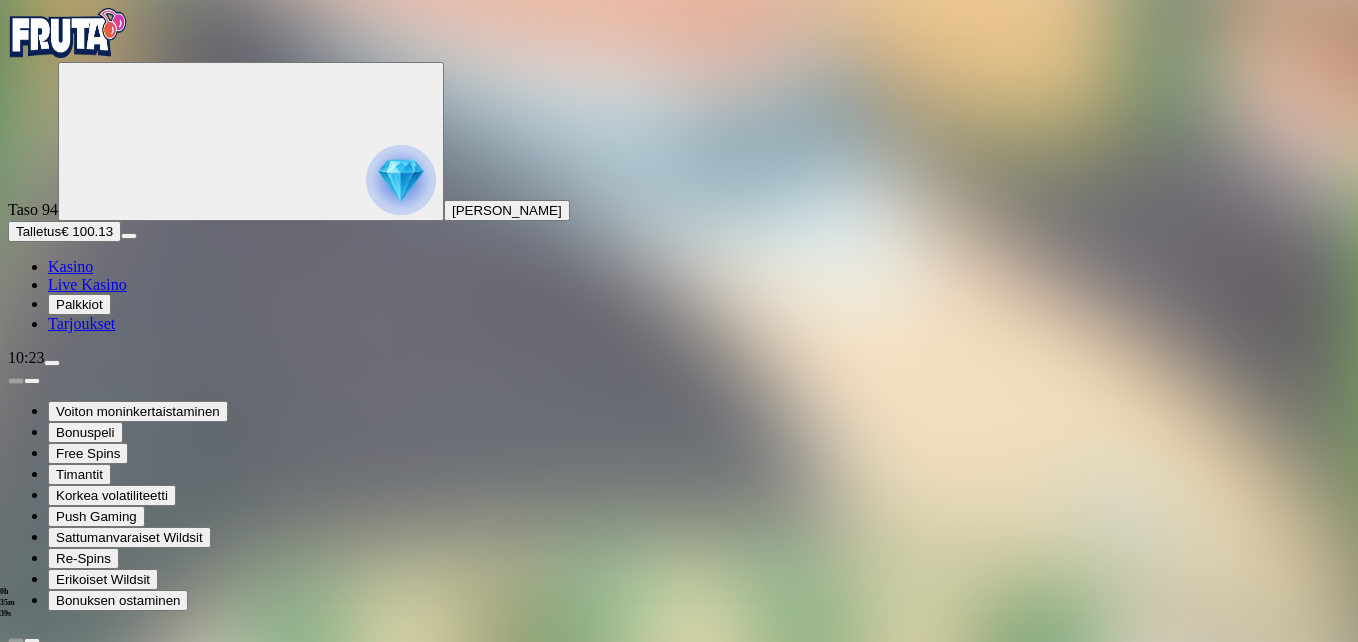 click at bounding box center [16, 1410] 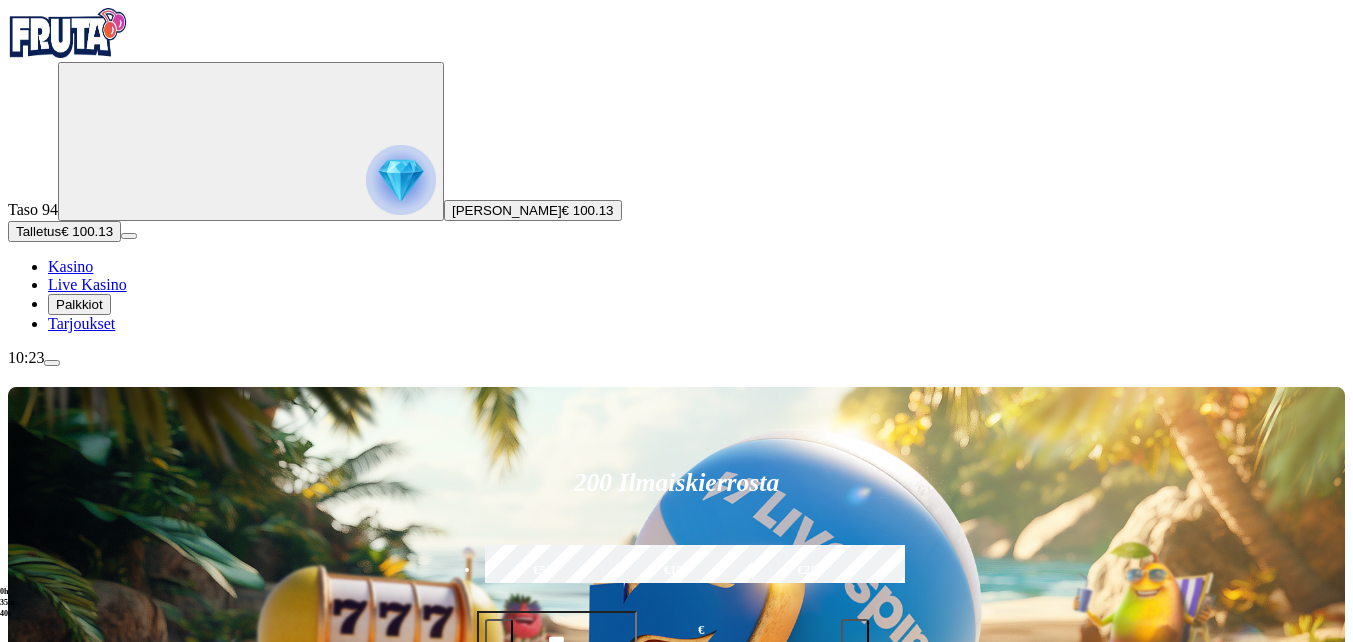 click on "200 Ilmaiskierrosta €50 €150 €250 *** € € Talleta ja pelaa 200 kierrätysvapaata ilmaiskierrosta ensitalletuksen yhteydessä. 50 kierrosta per päivä, 4 päivän ajan." at bounding box center (676, 606) 